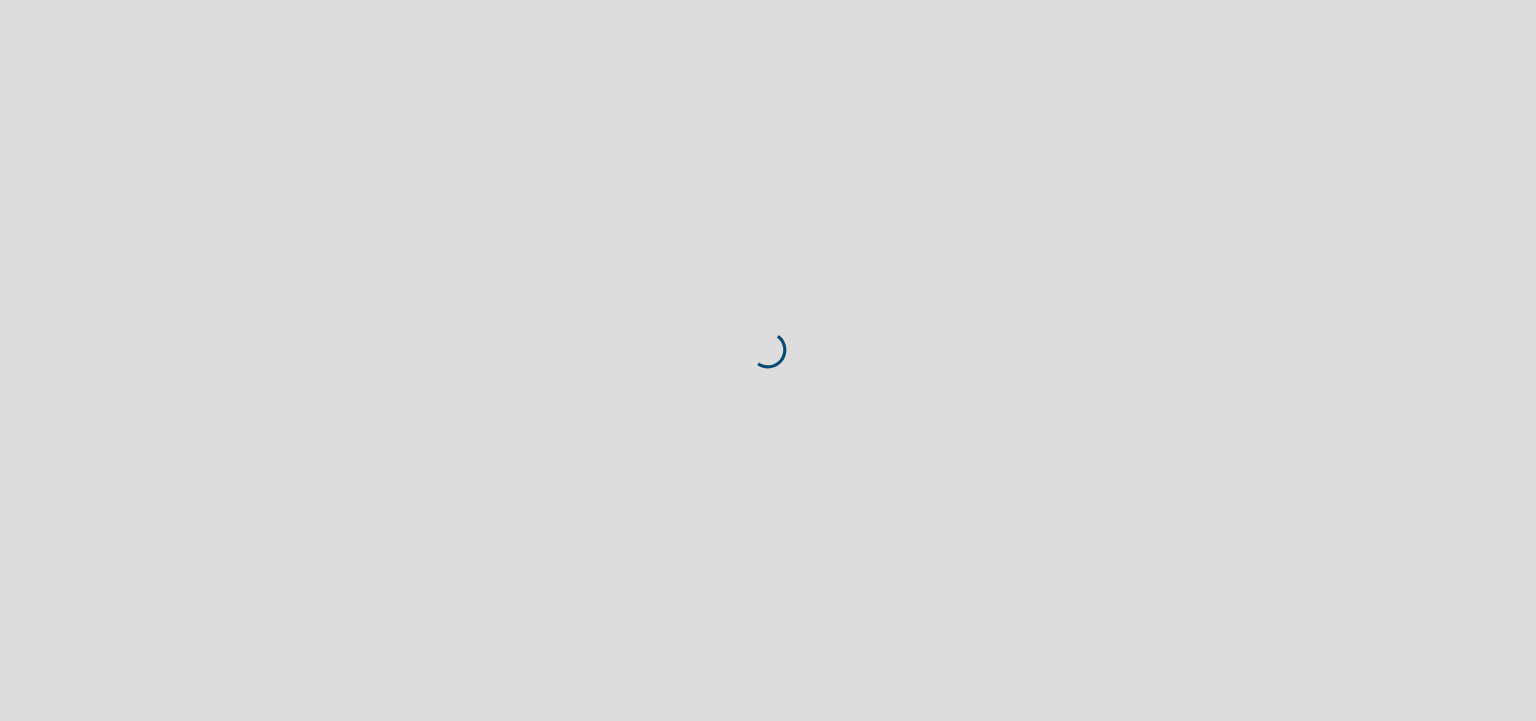 scroll, scrollTop: 0, scrollLeft: 0, axis: both 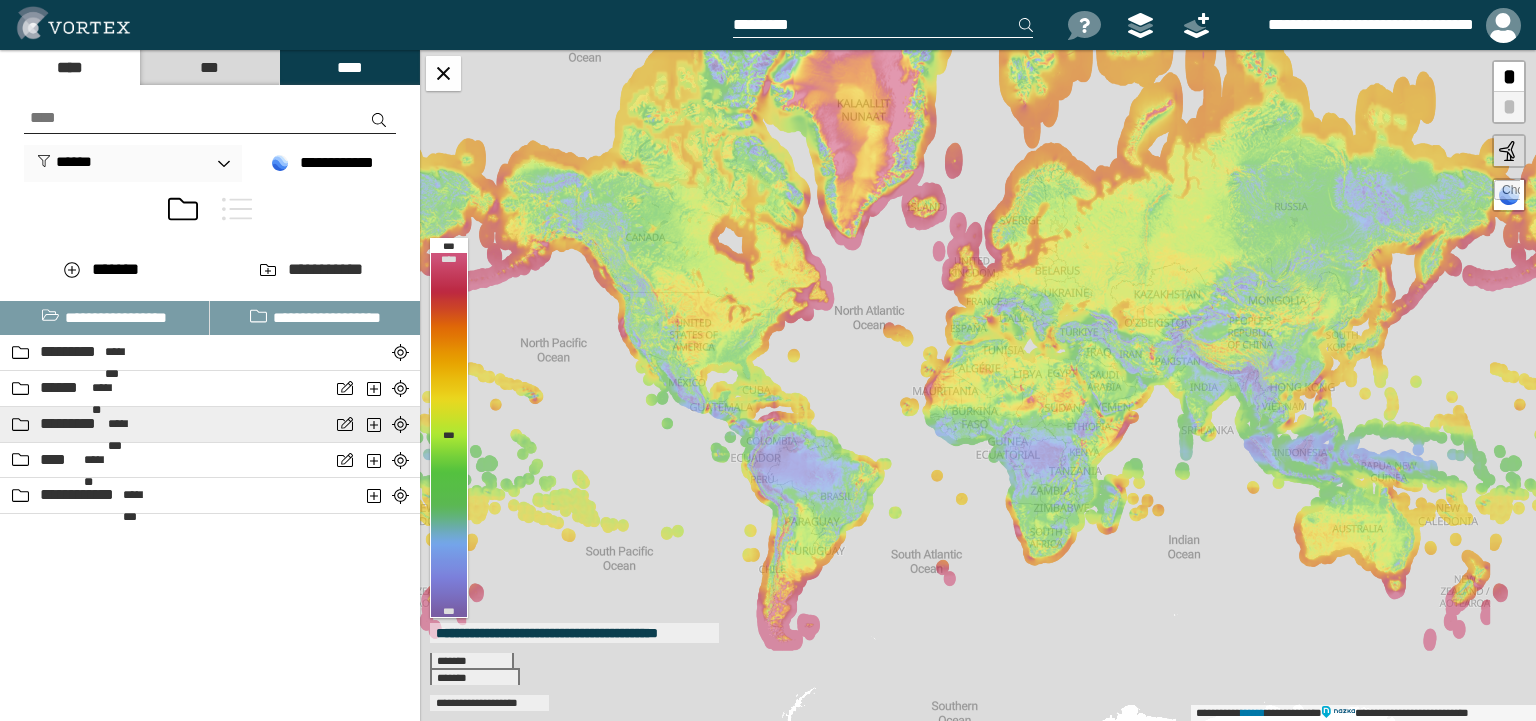 click on "*********" at bounding box center [71, 424] 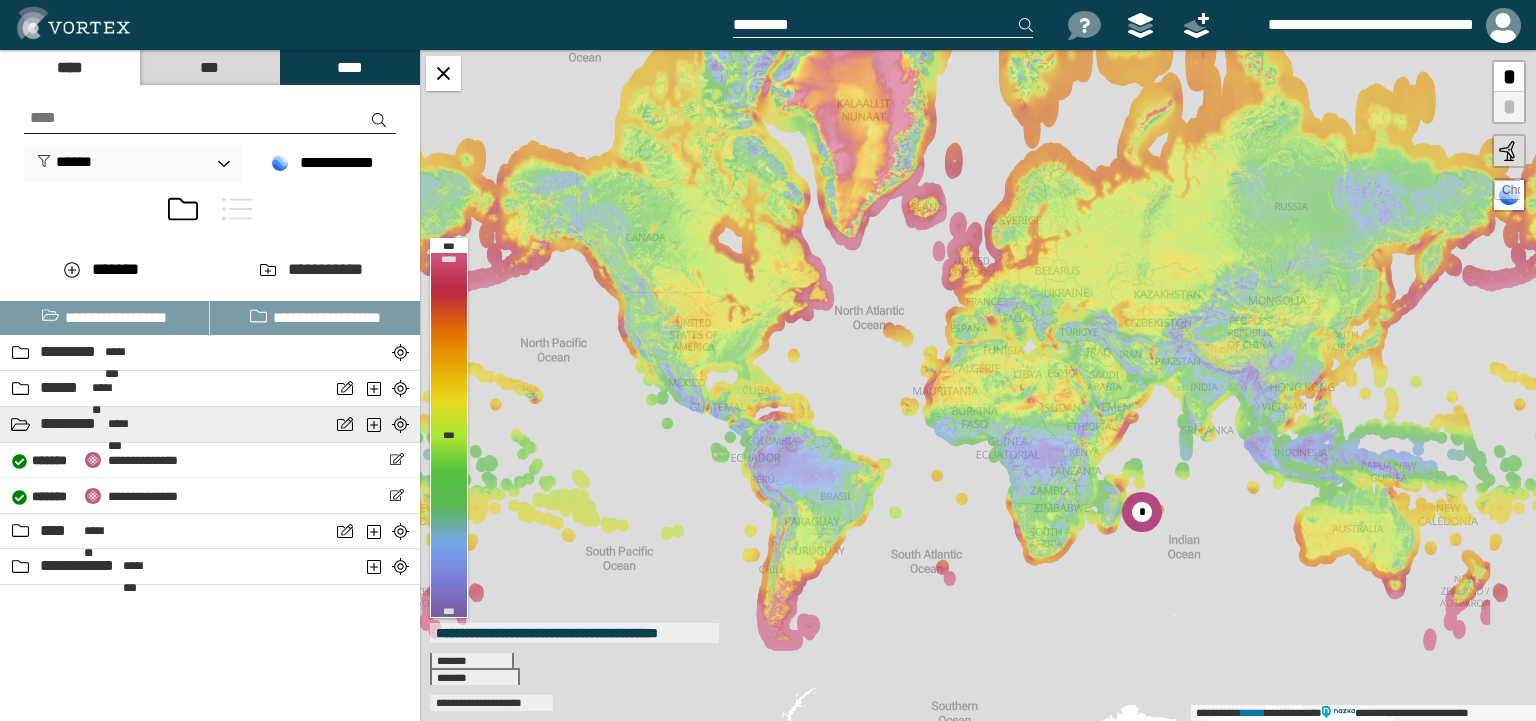click on "*********" at bounding box center [71, 424] 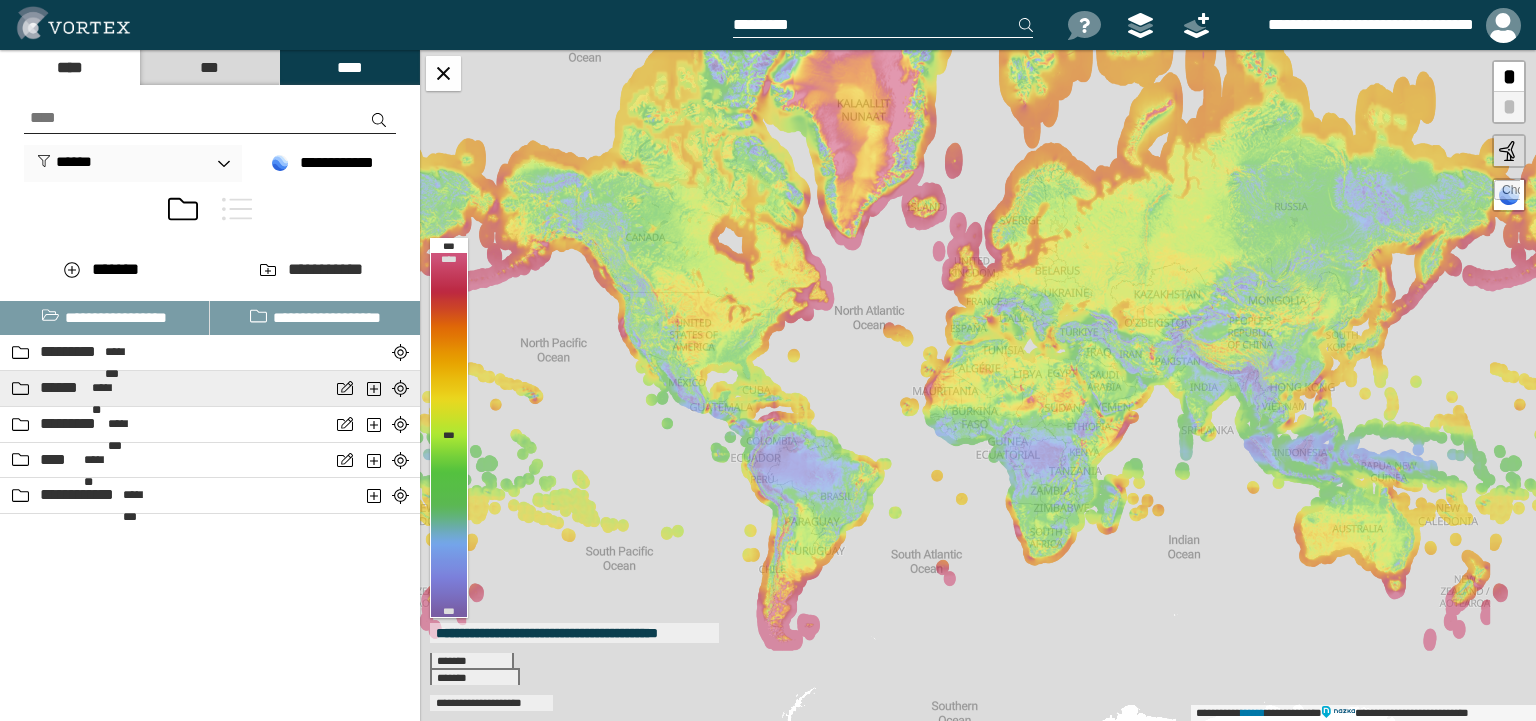 click on "****** *******" at bounding box center [210, 389] 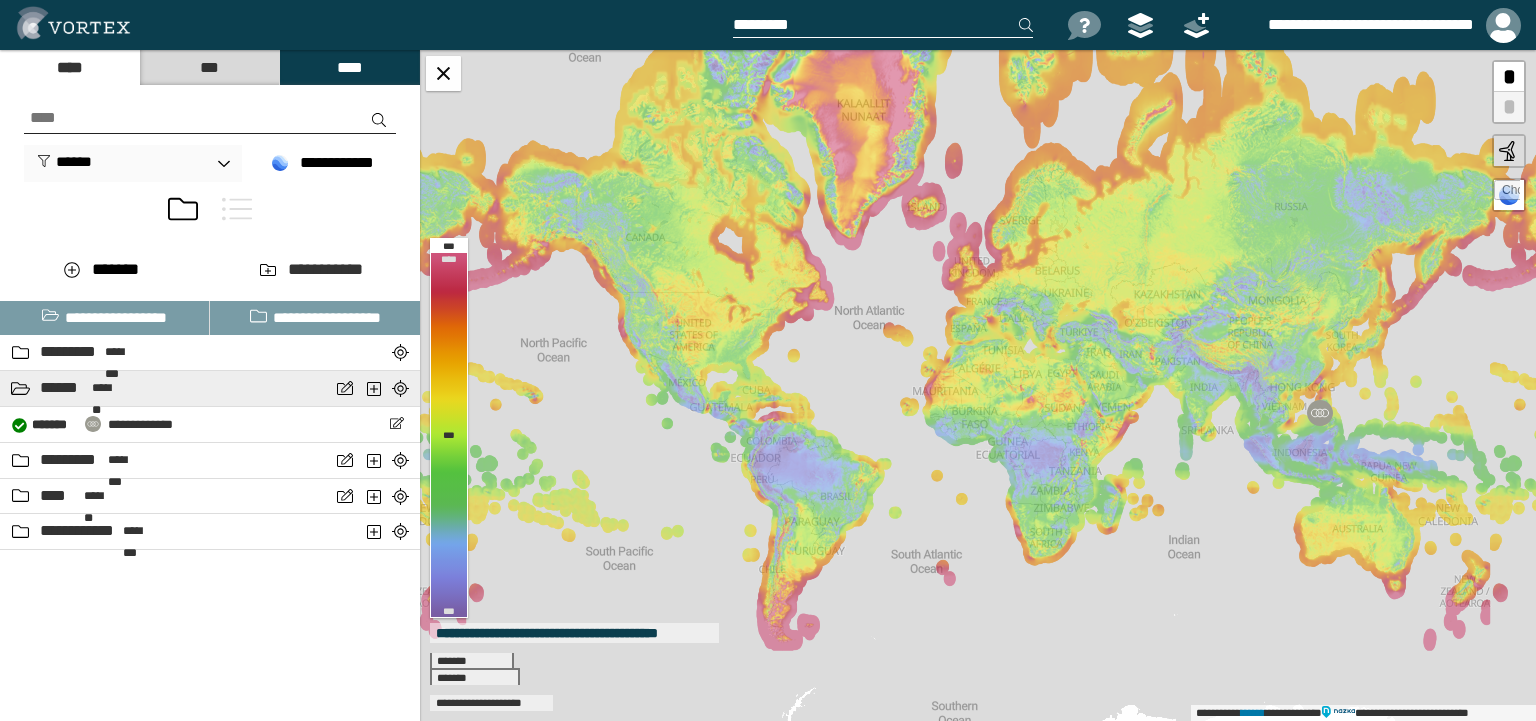 click on "****** *******" at bounding box center (210, 389) 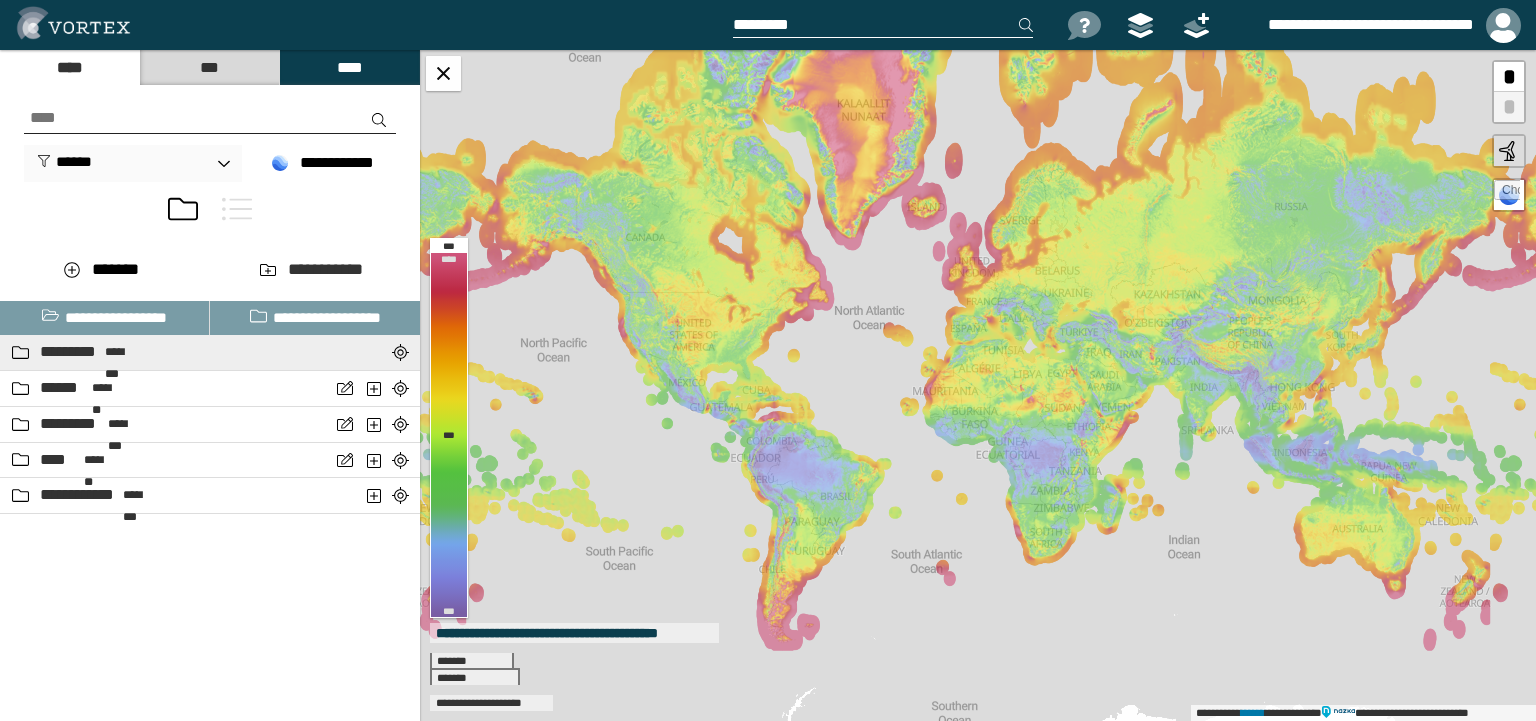 click on "********* ********" at bounding box center [165, 352] 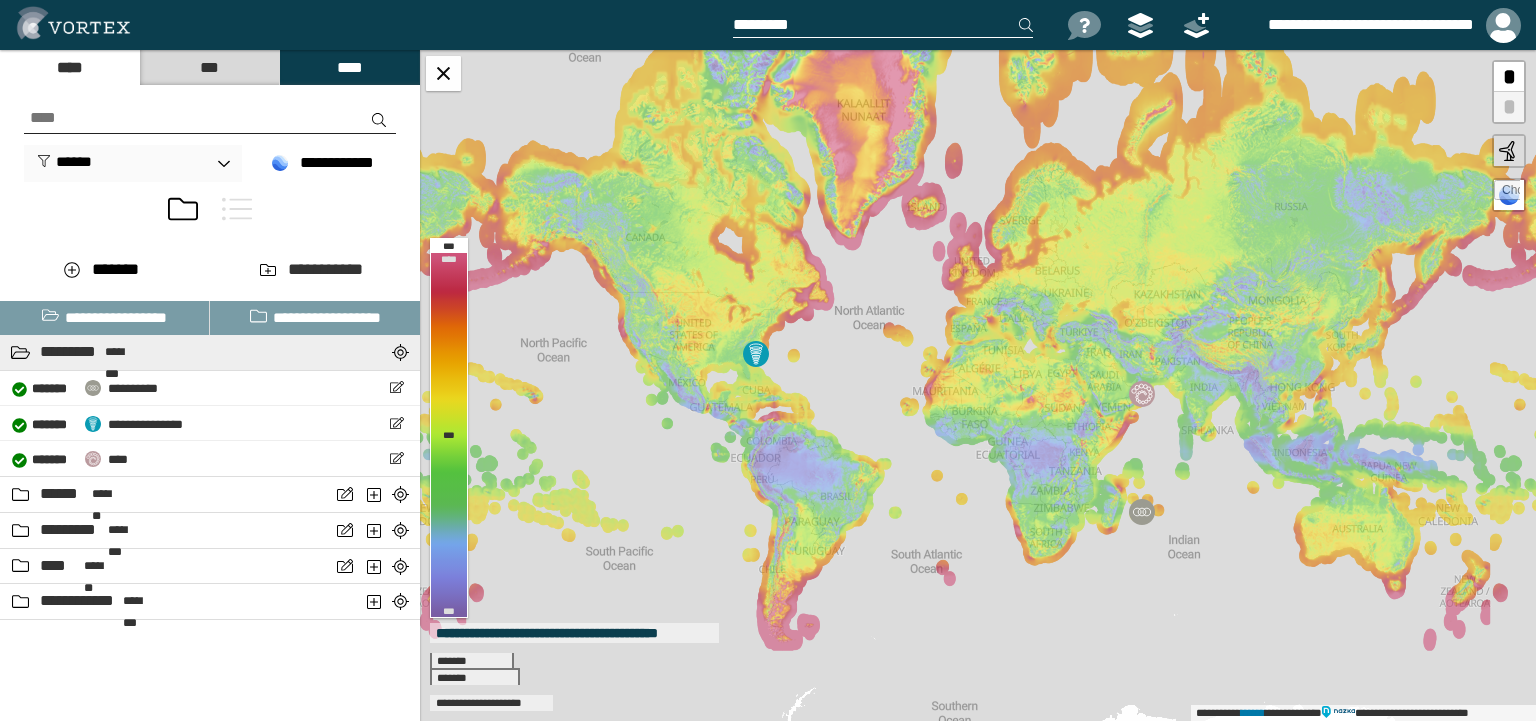 click on "********* ********" at bounding box center (165, 352) 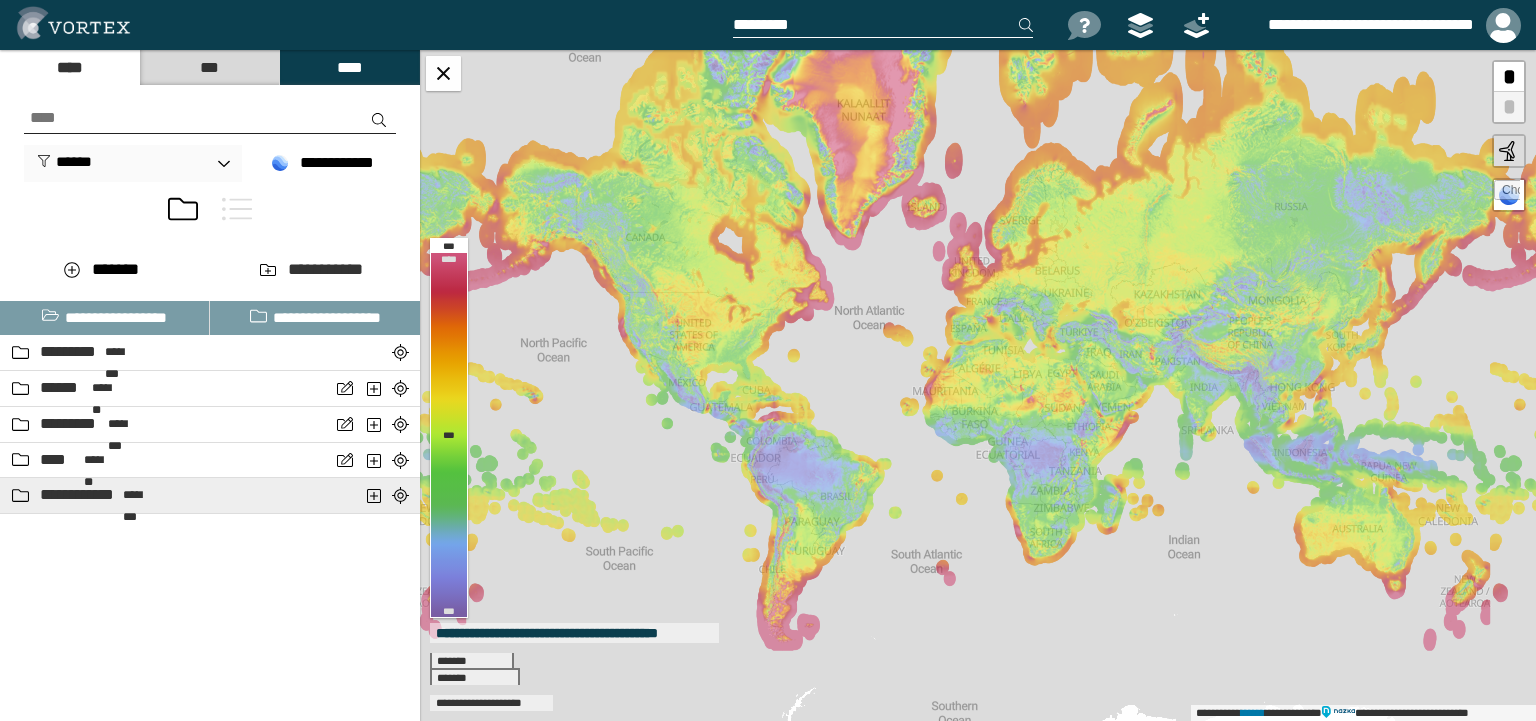 click on "**********" at bounding box center [79, 495] 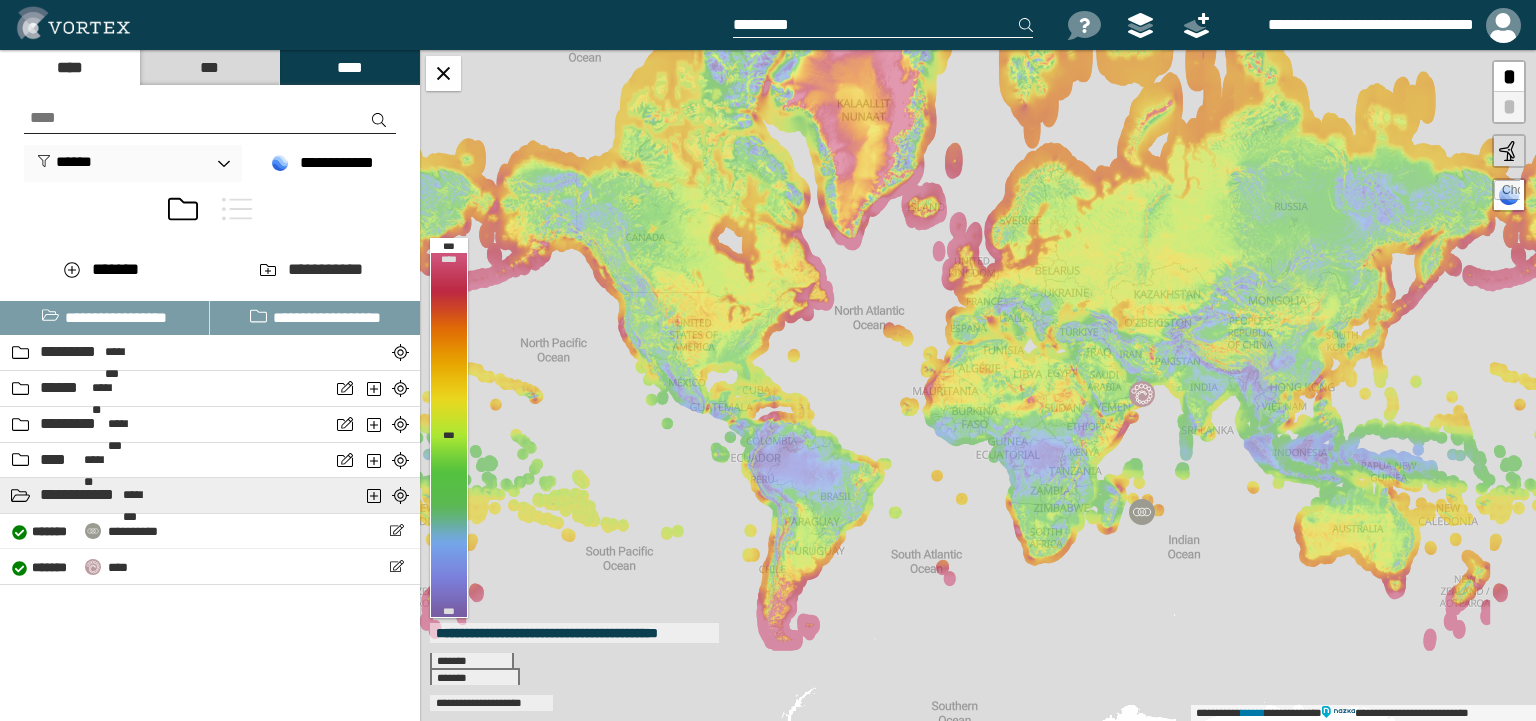 click on "**********" at bounding box center (79, 495) 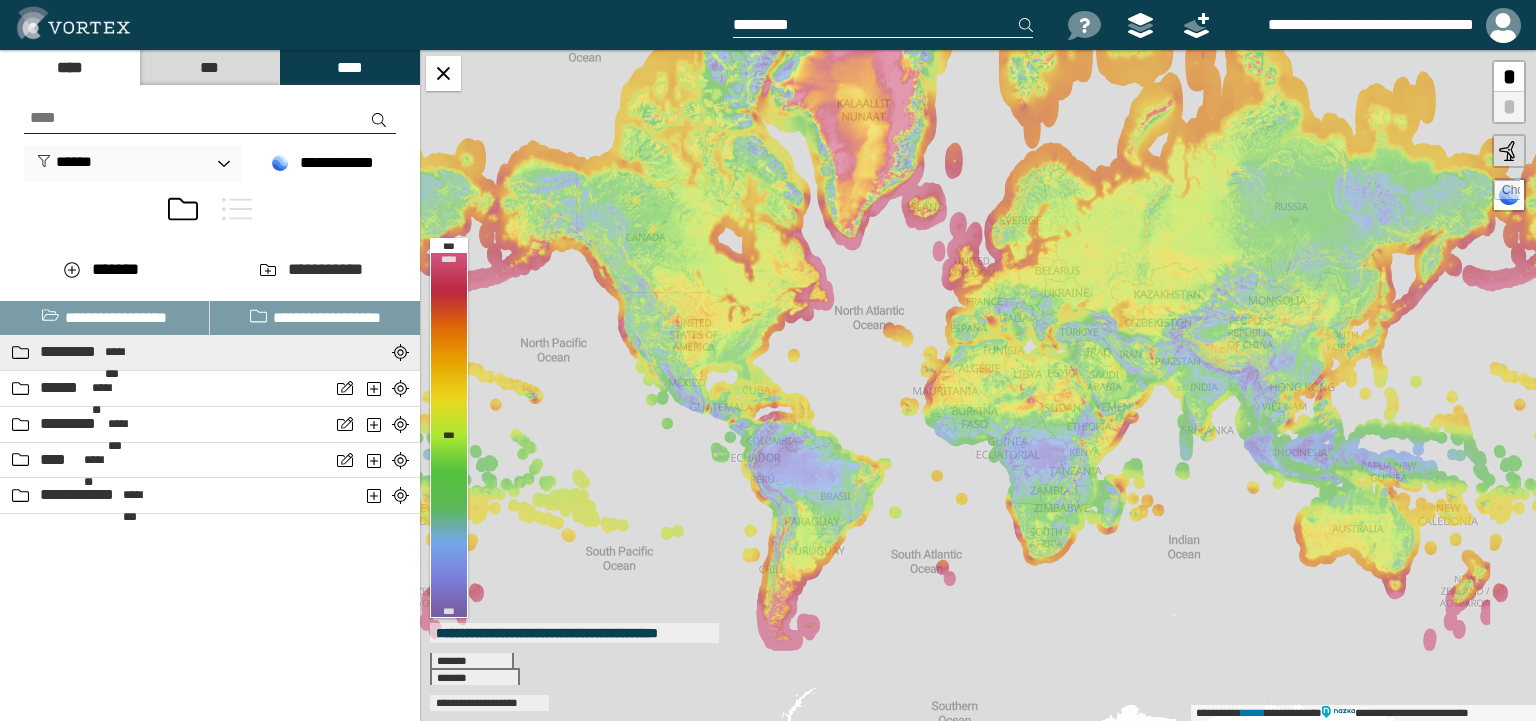 click on "********" at bounding box center [124, 352] 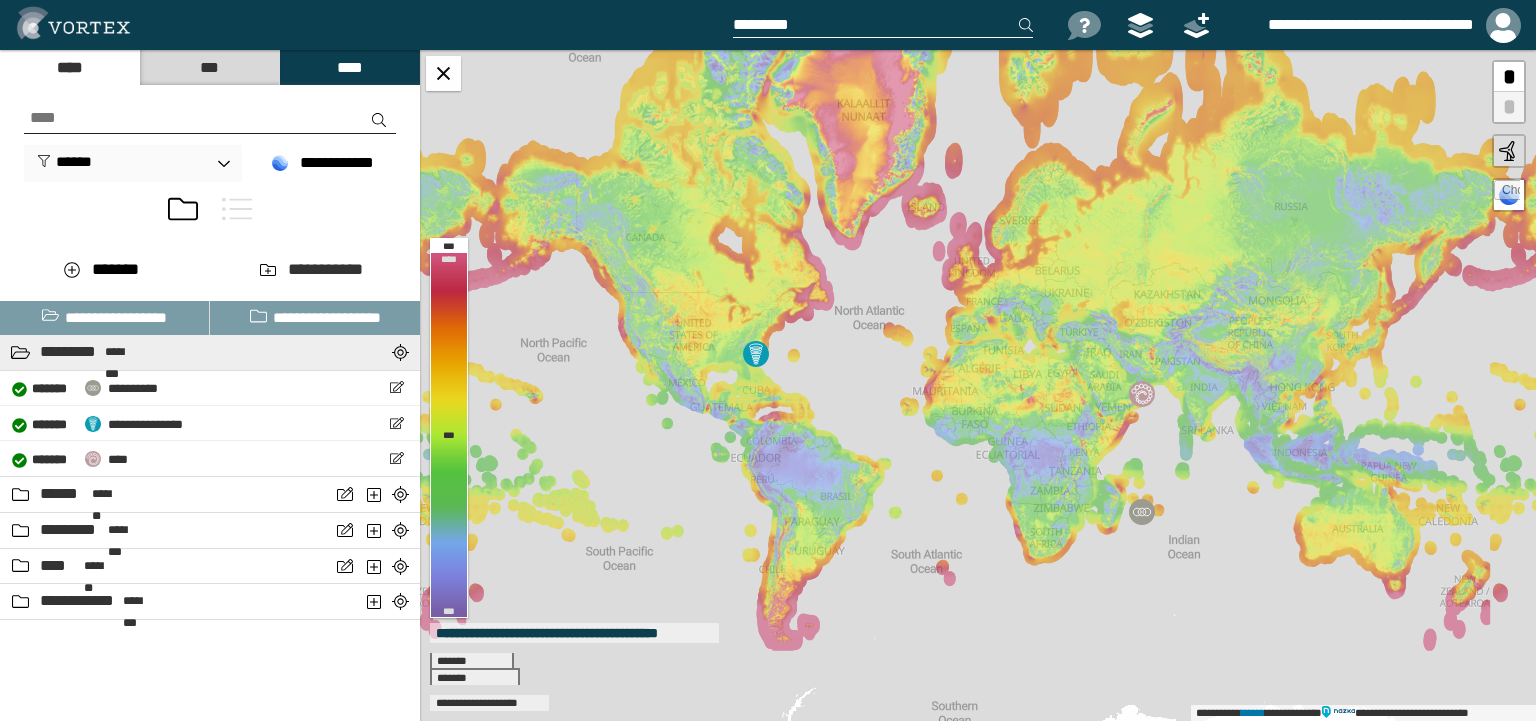 click on "********" at bounding box center [124, 352] 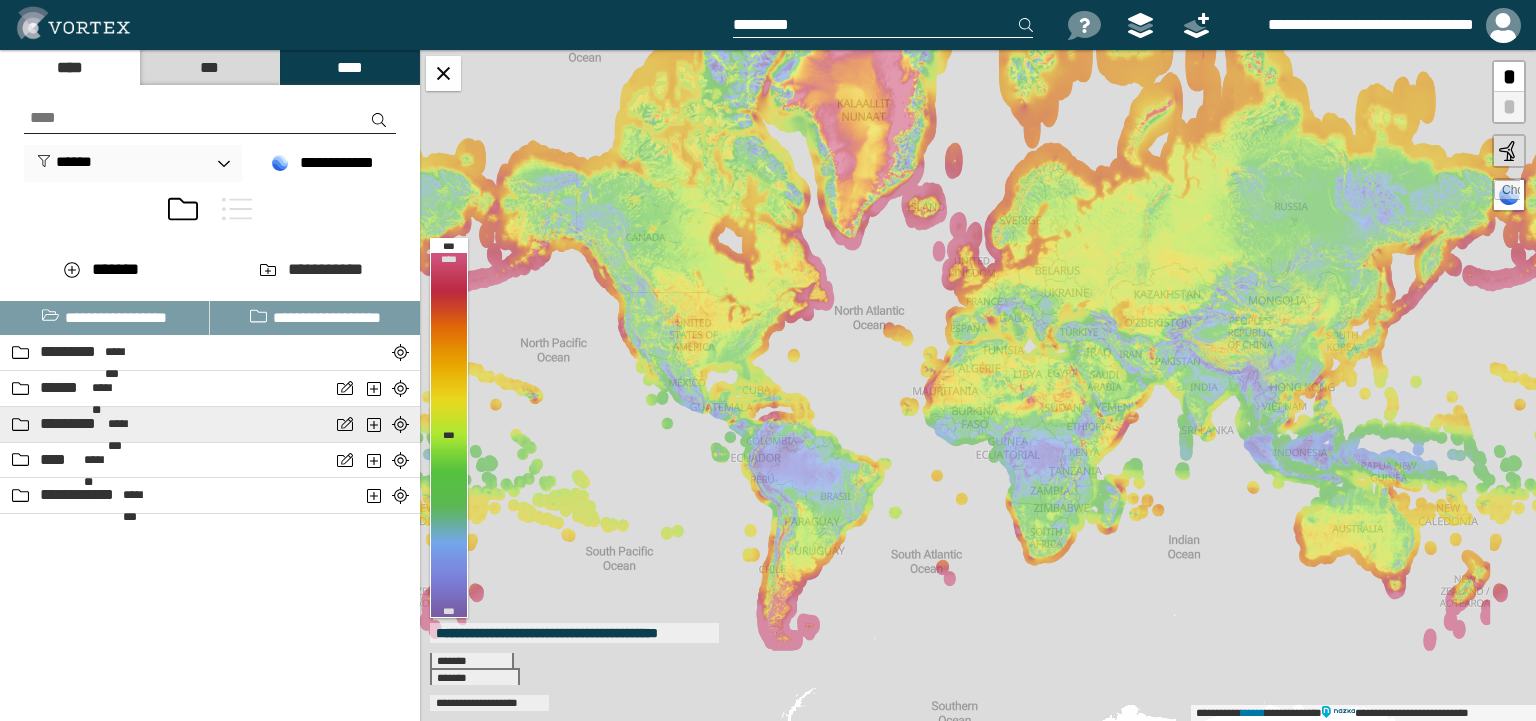 click on "*********" at bounding box center (71, 424) 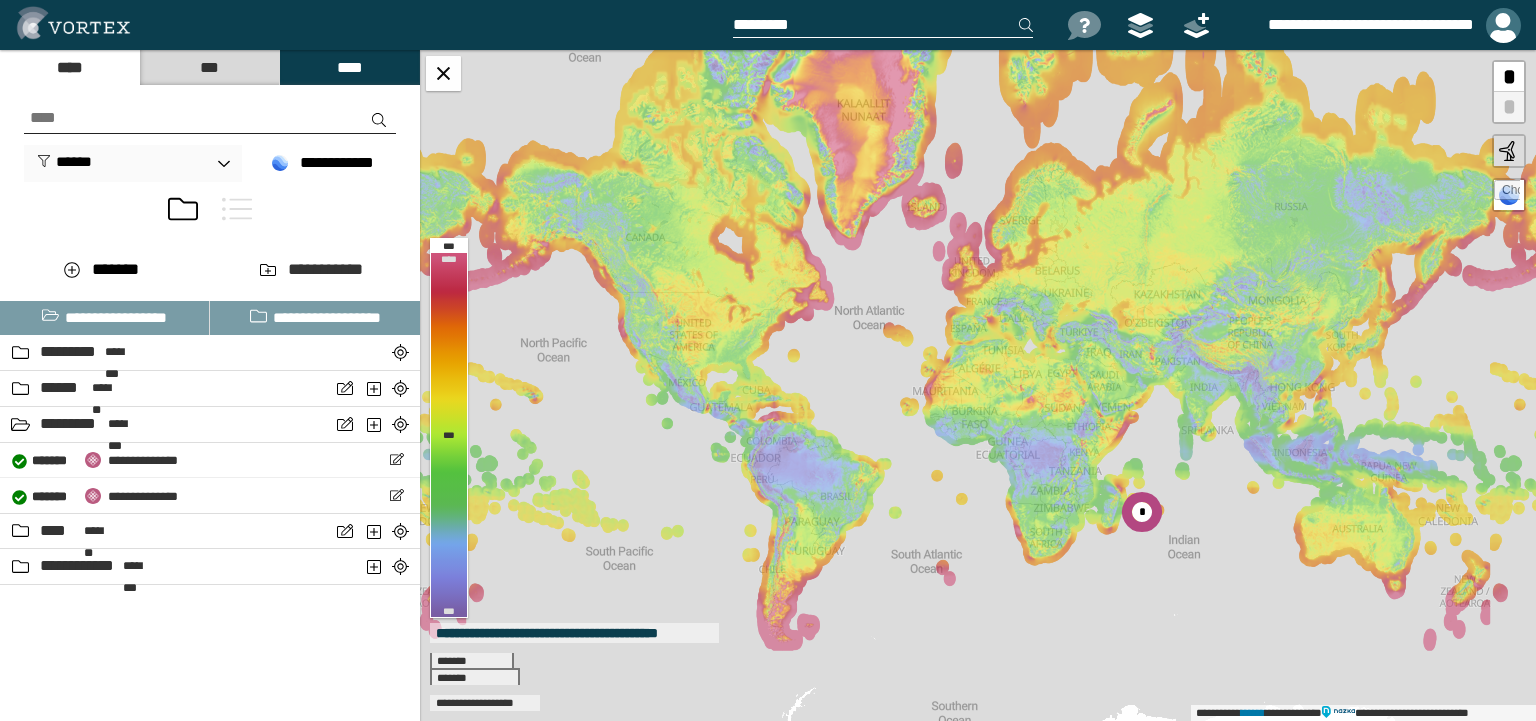 click at bounding box center (1503, 25) 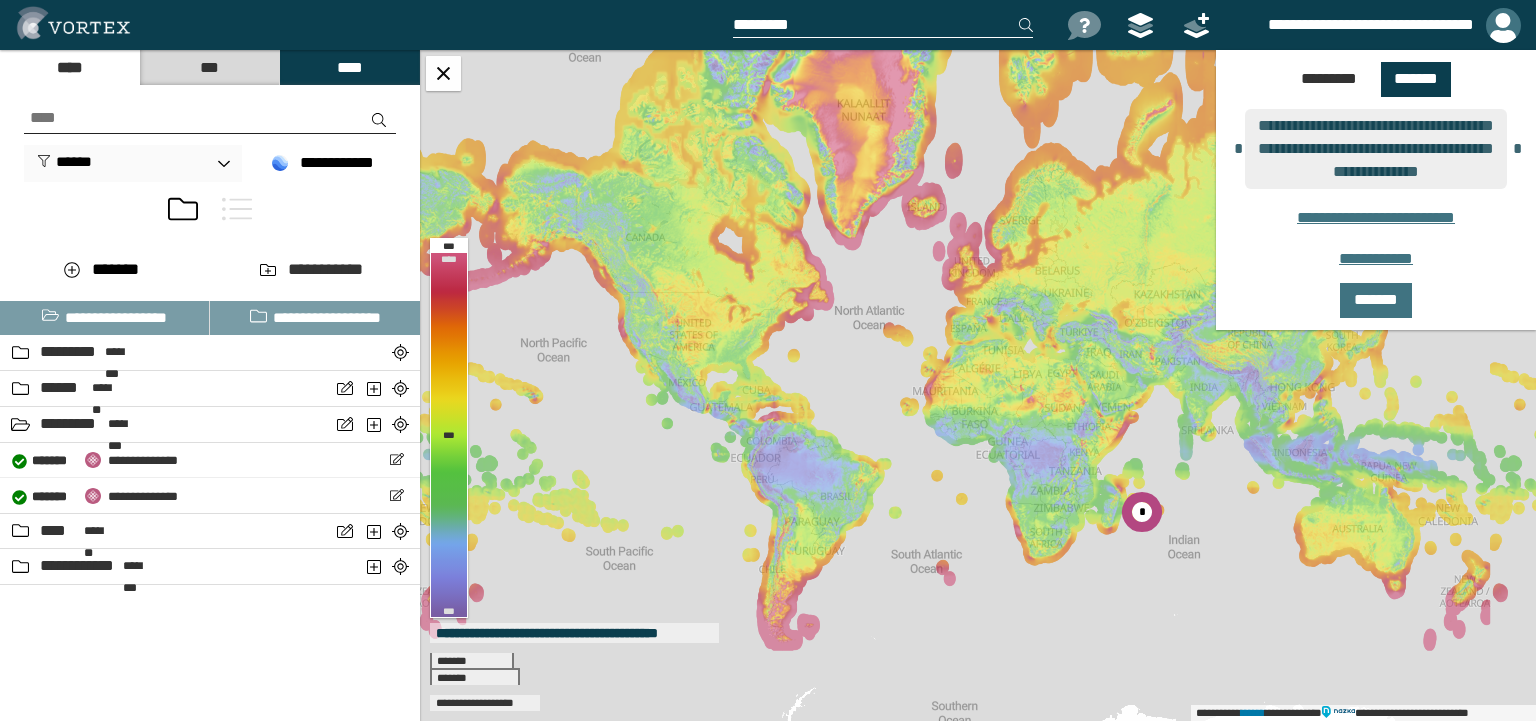 click at bounding box center [1503, 25] 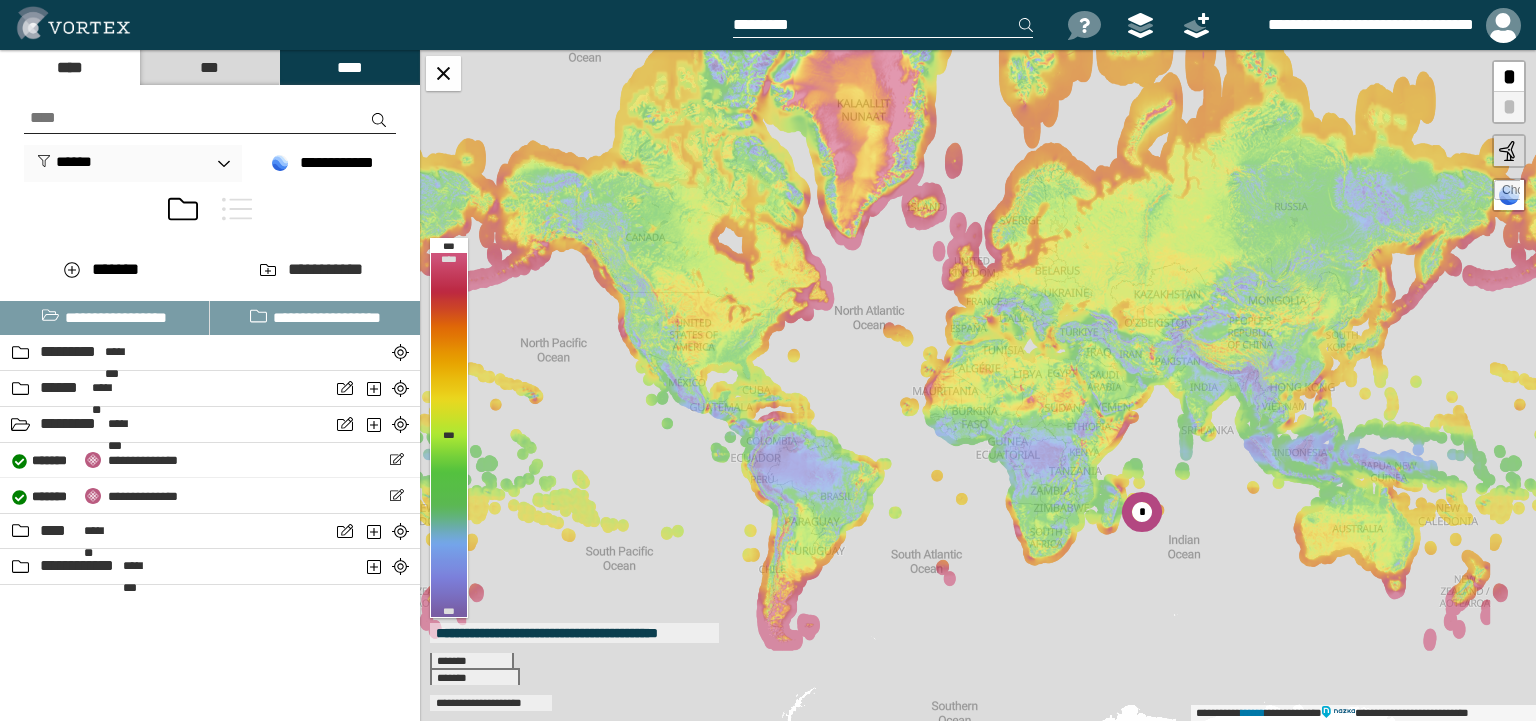 click on "***" at bounding box center (209, 67) 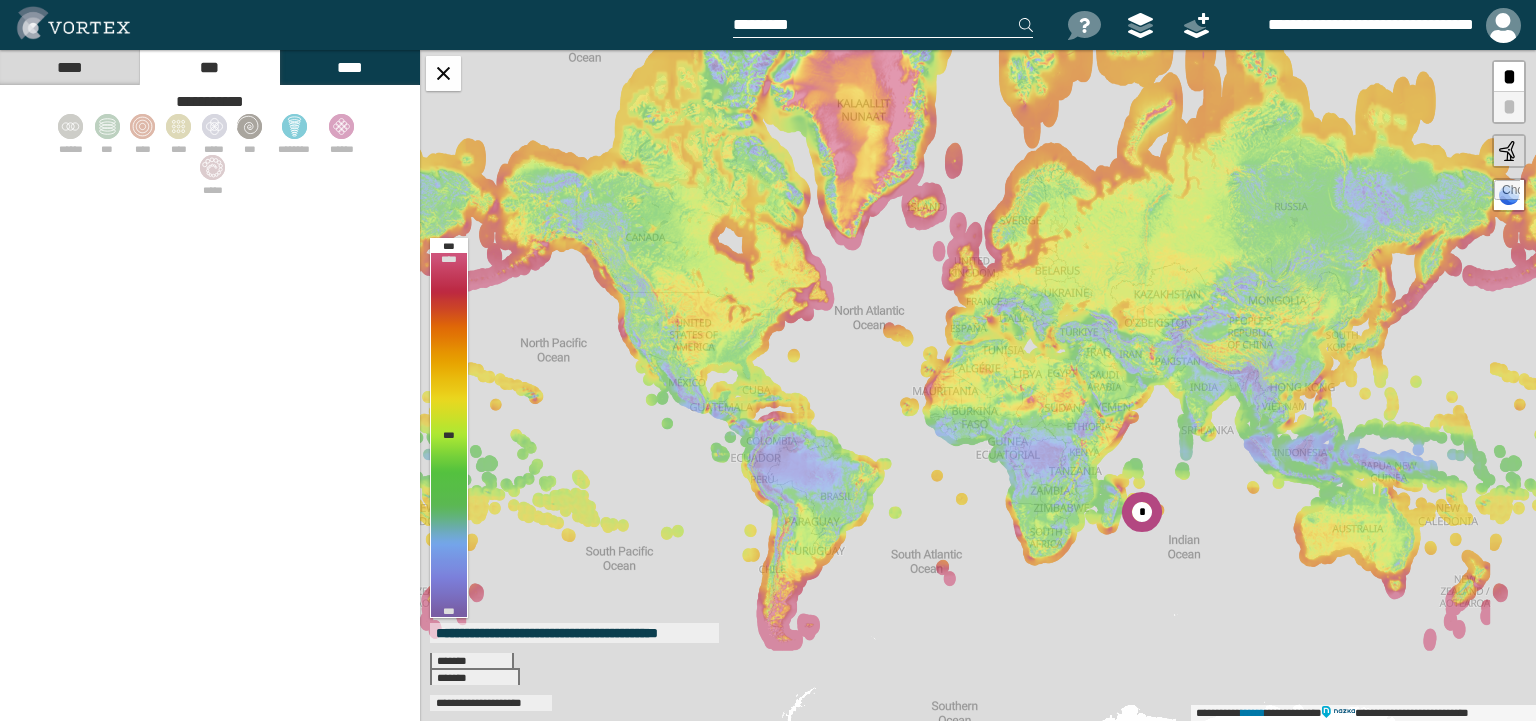 click on "****" at bounding box center (349, 67) 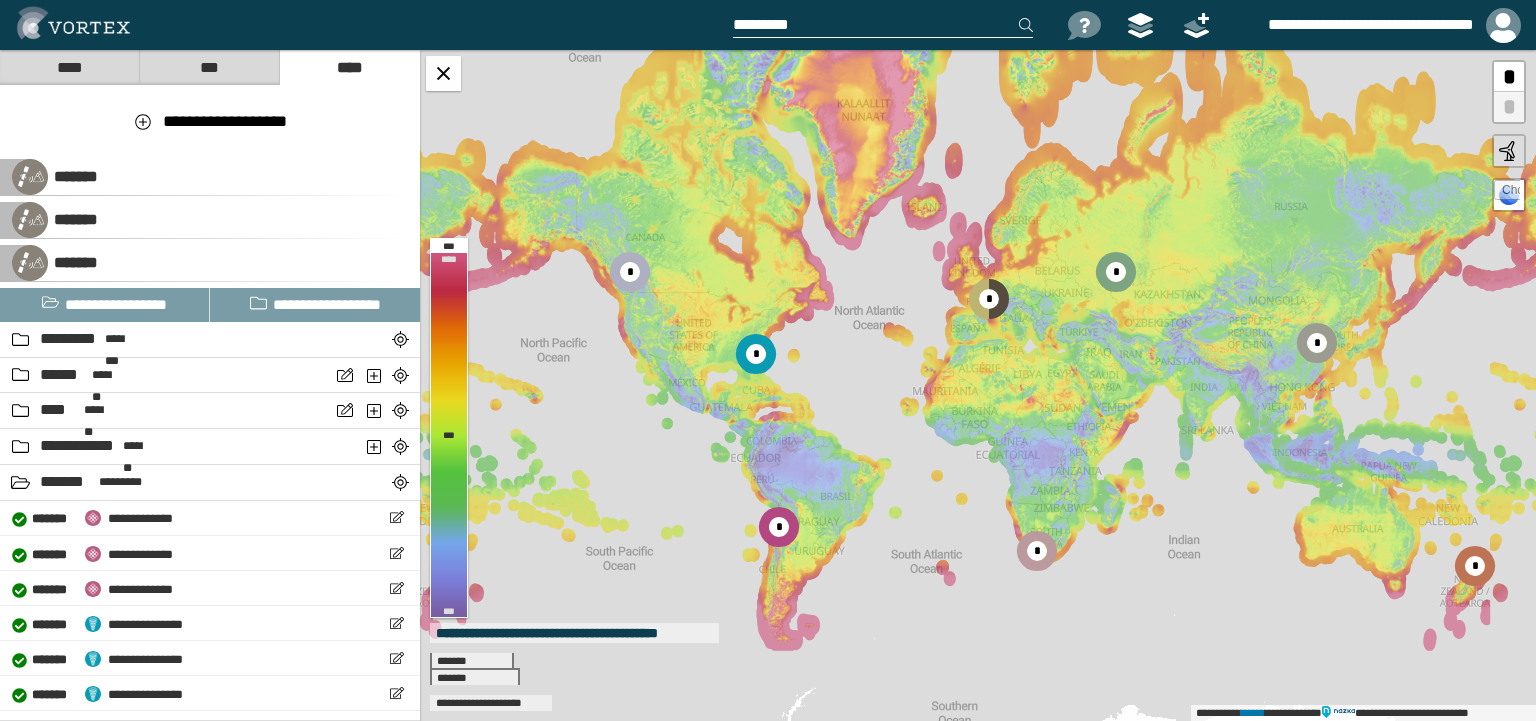 click on "****" at bounding box center (69, 67) 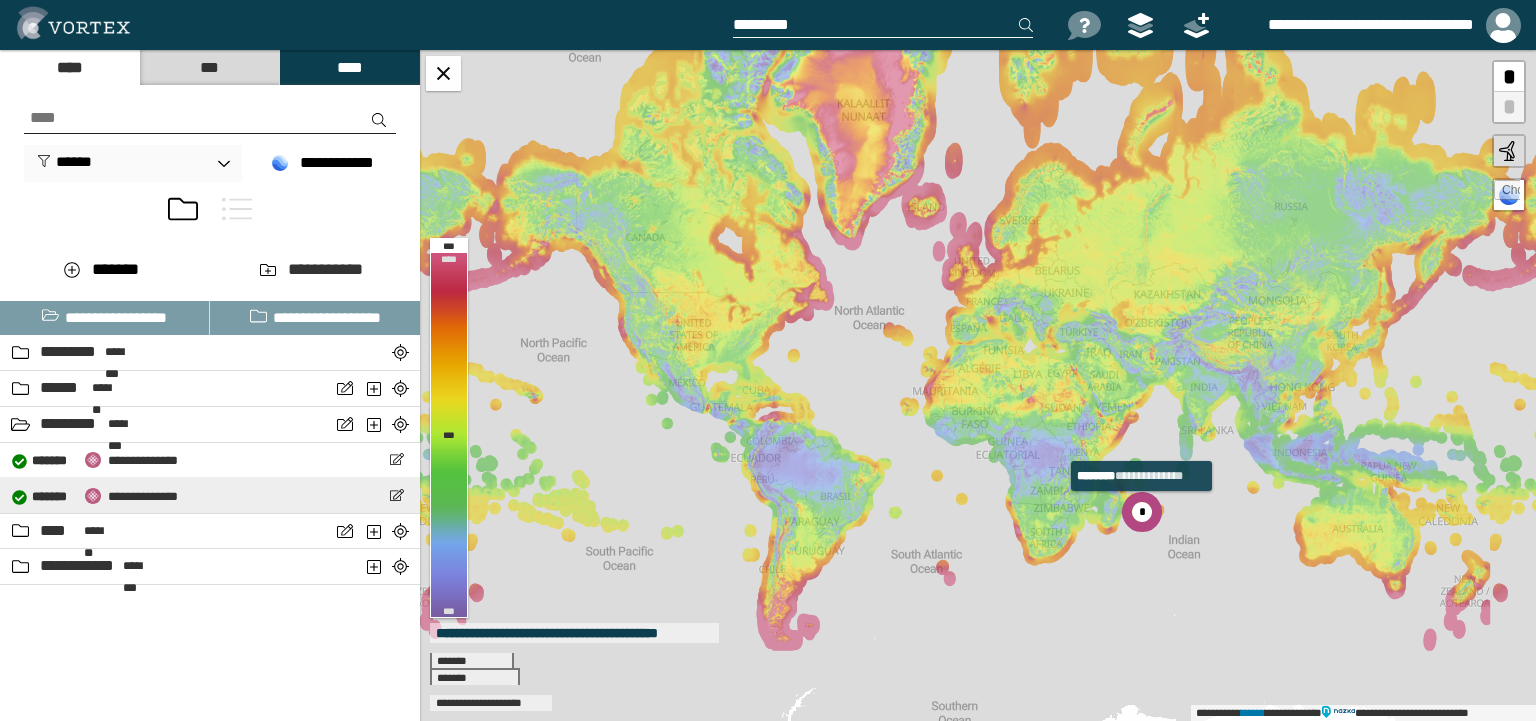 click on "**********" at bounding box center [143, 496] 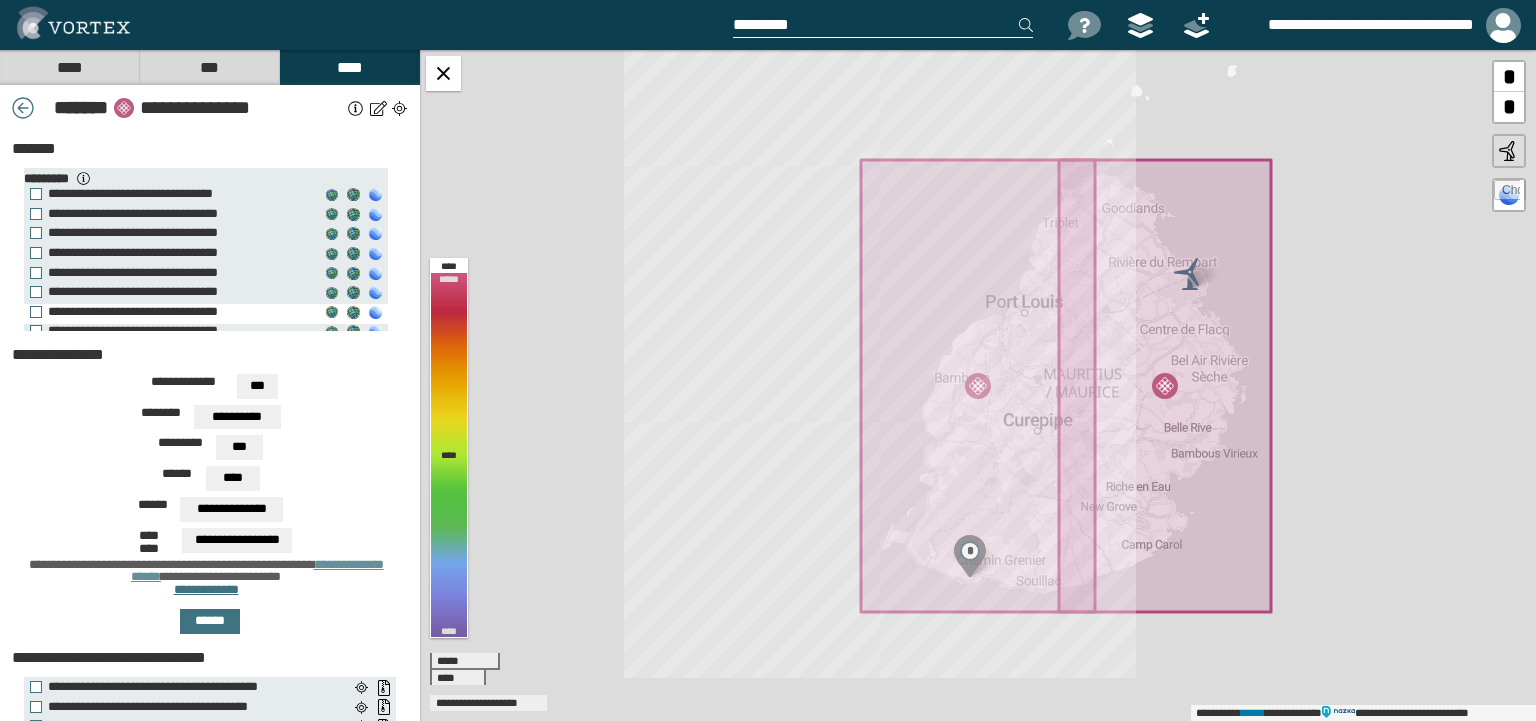 scroll, scrollTop: 106, scrollLeft: 0, axis: vertical 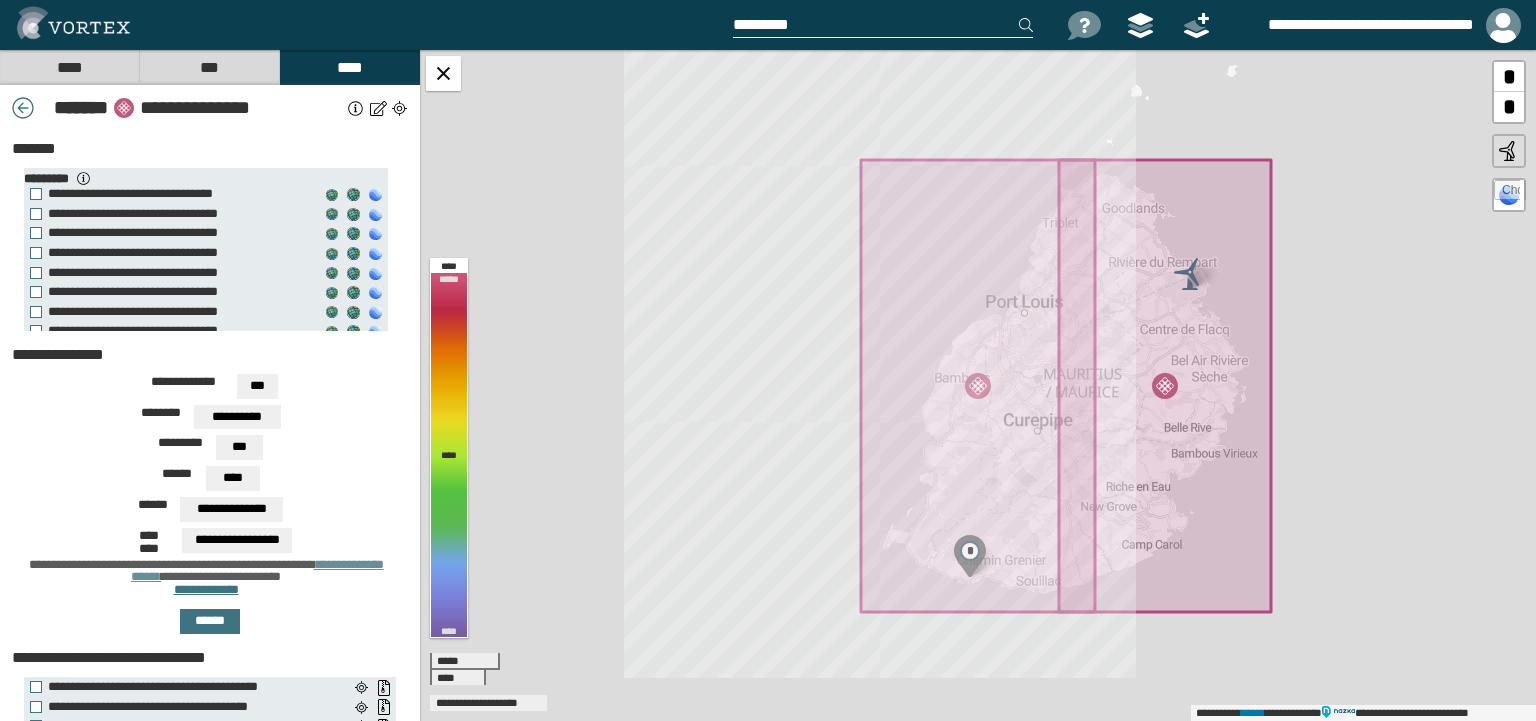 click on "****" at bounding box center (69, 67) 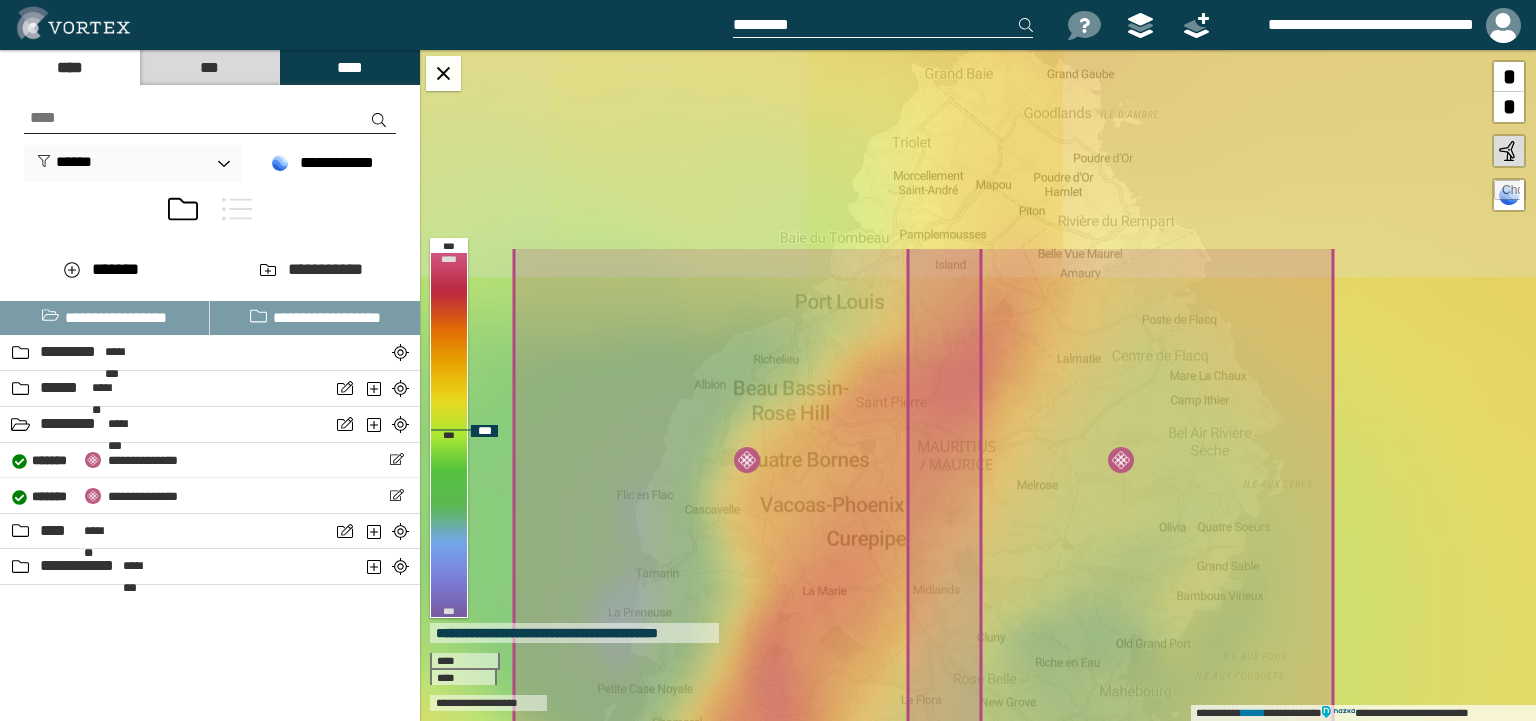 drag, startPoint x: 1270, startPoint y: 176, endPoint x: 1225, endPoint y: 442, distance: 269.77954 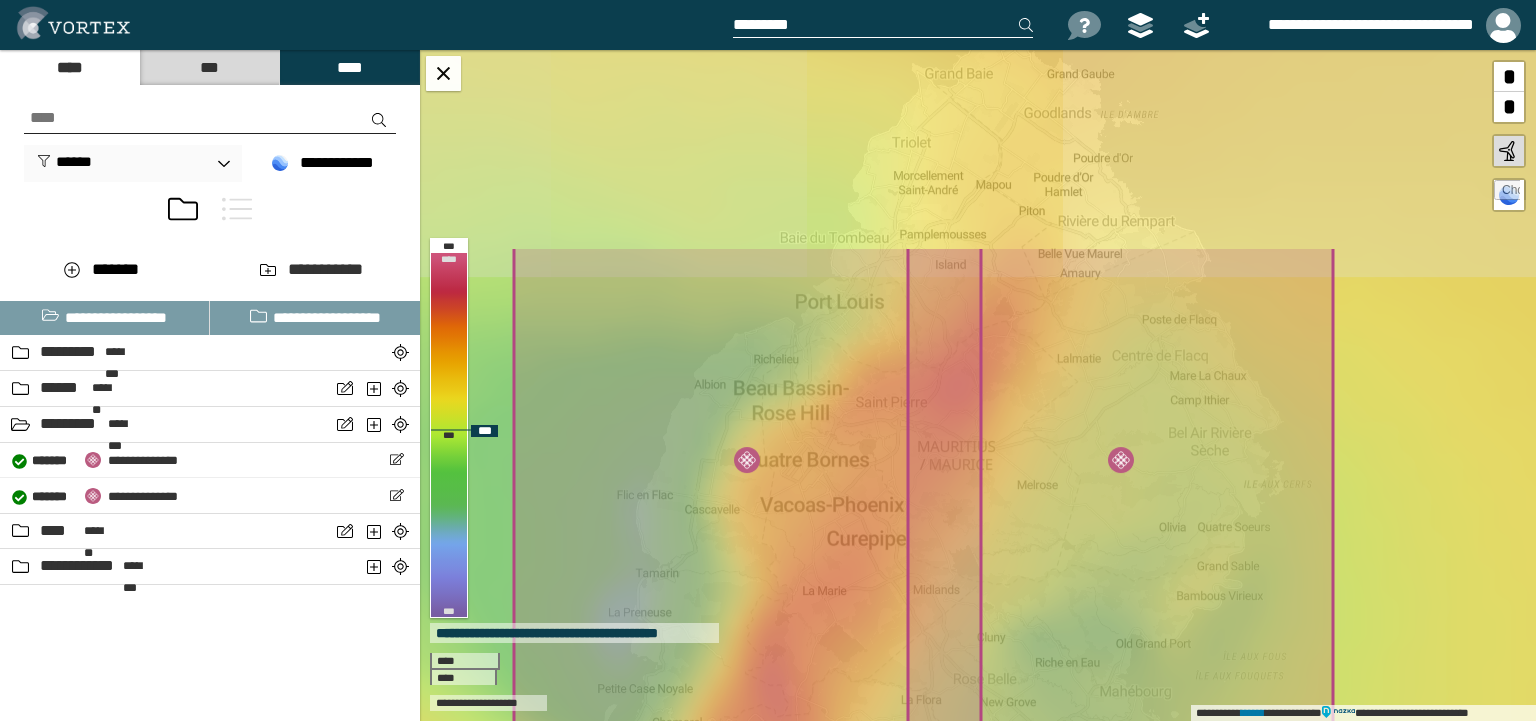 click 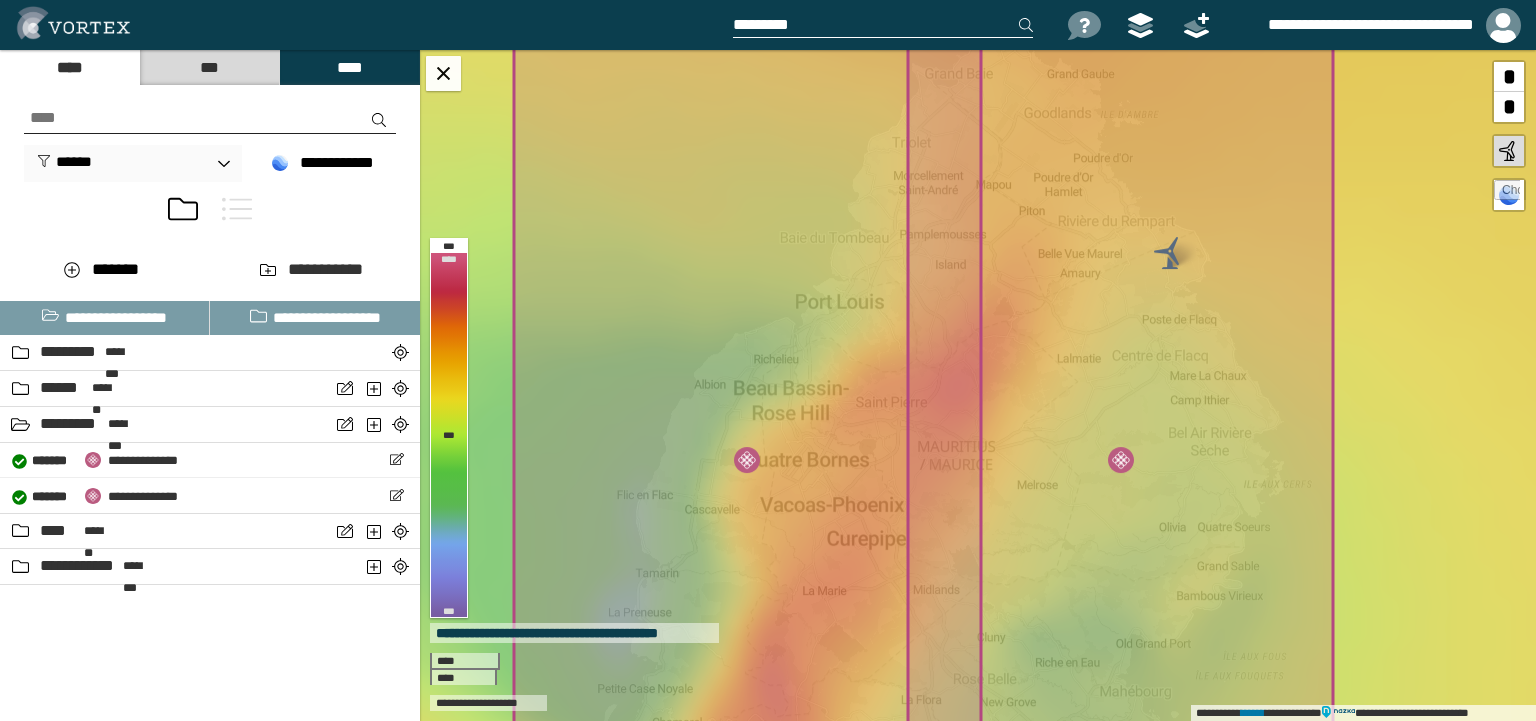 click on "***" at bounding box center [209, 67] 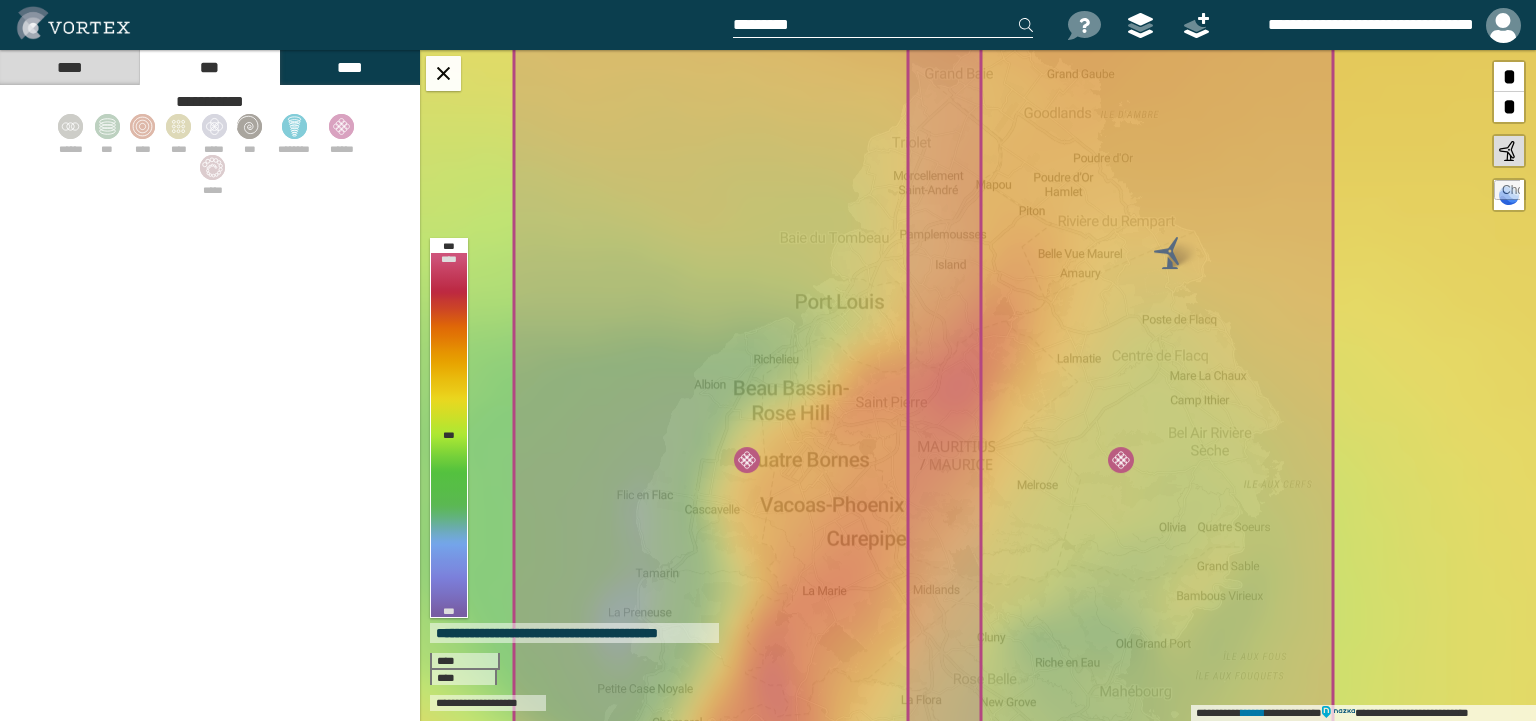click on "****" at bounding box center (69, 67) 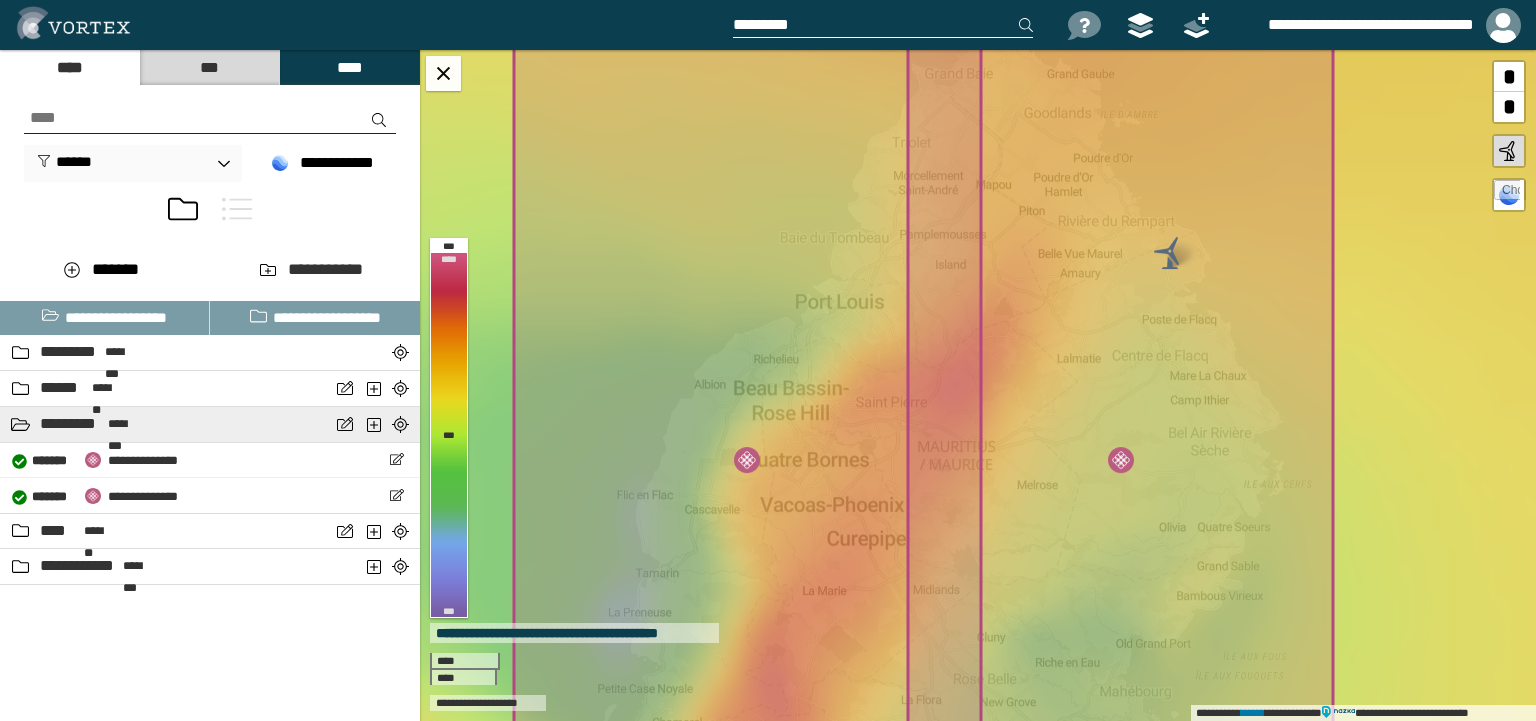 click on "********* ********" at bounding box center (165, 424) 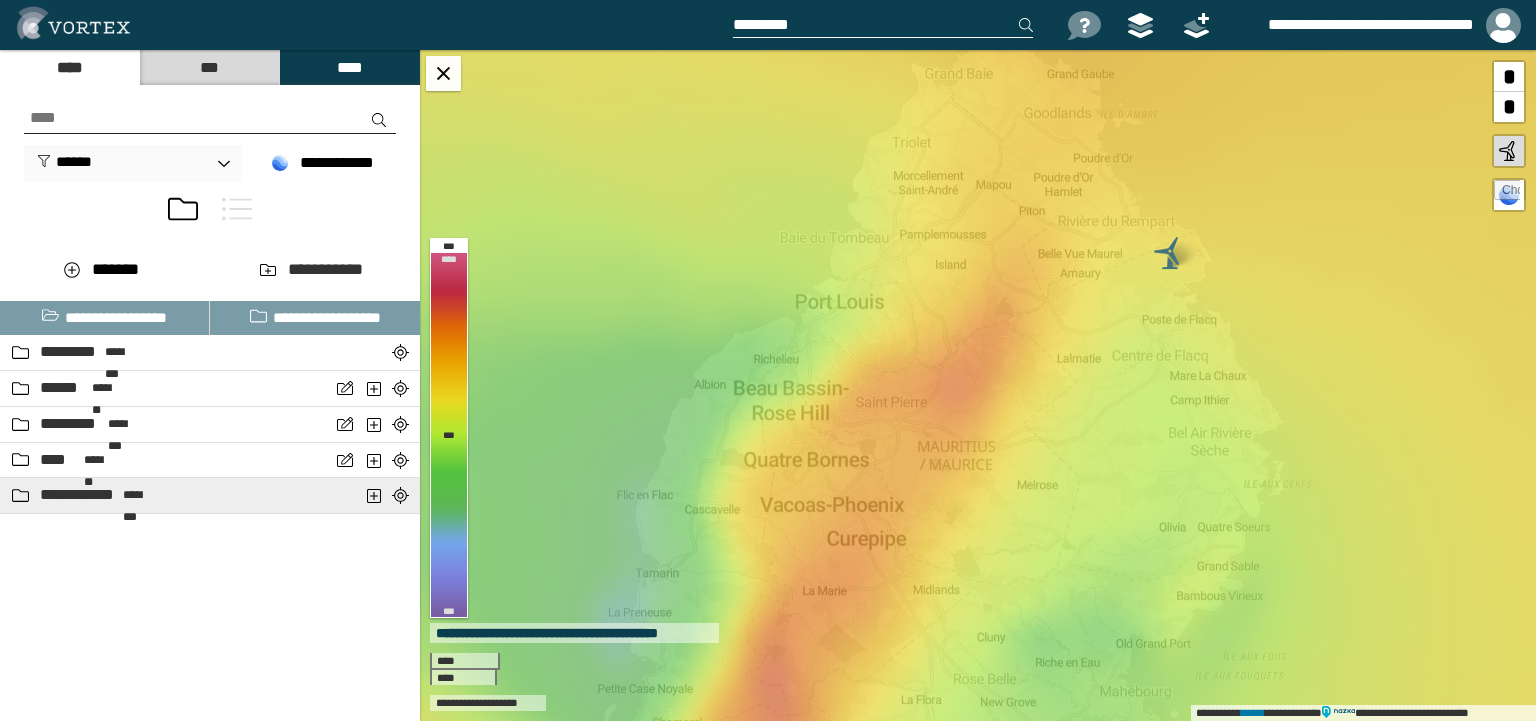 click on "********" at bounding box center (142, 495) 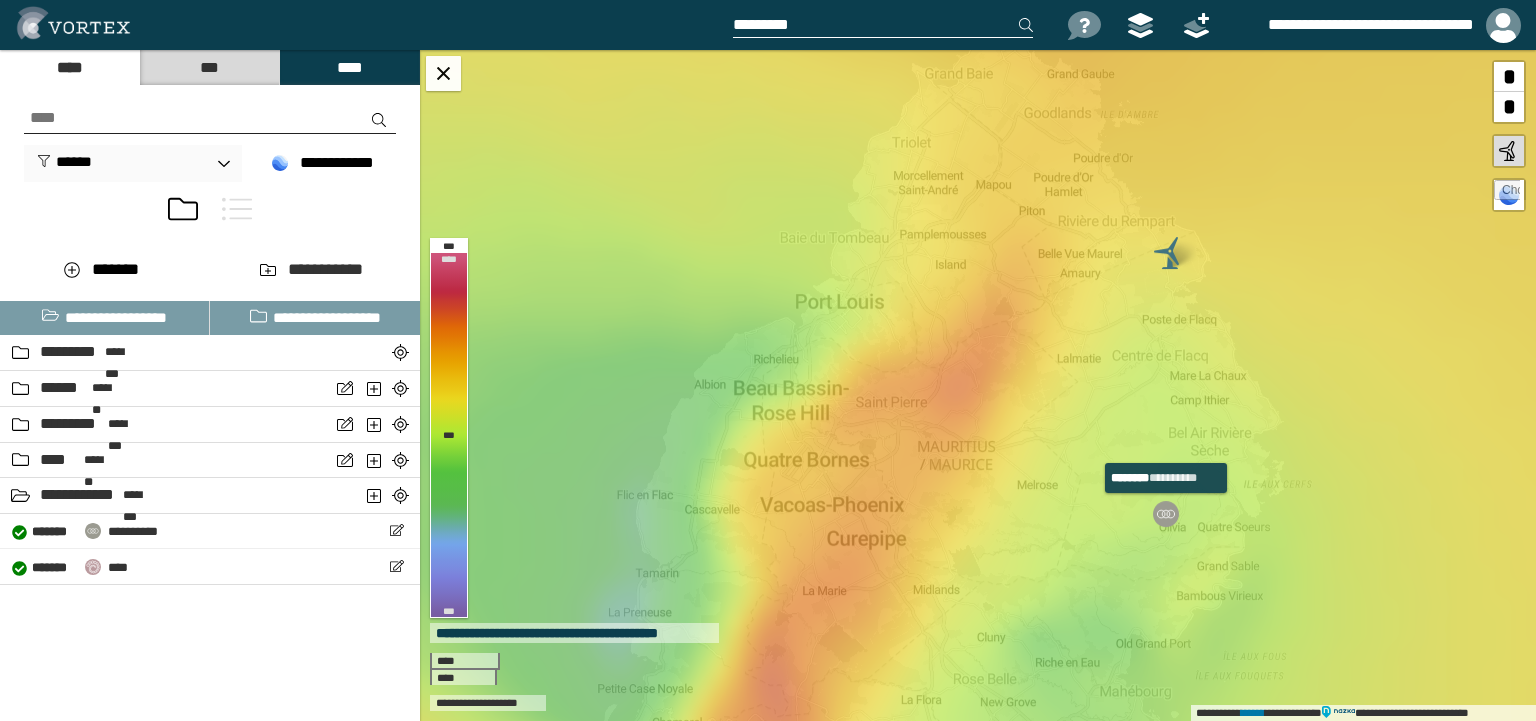click on "**********" at bounding box center [210, 484] 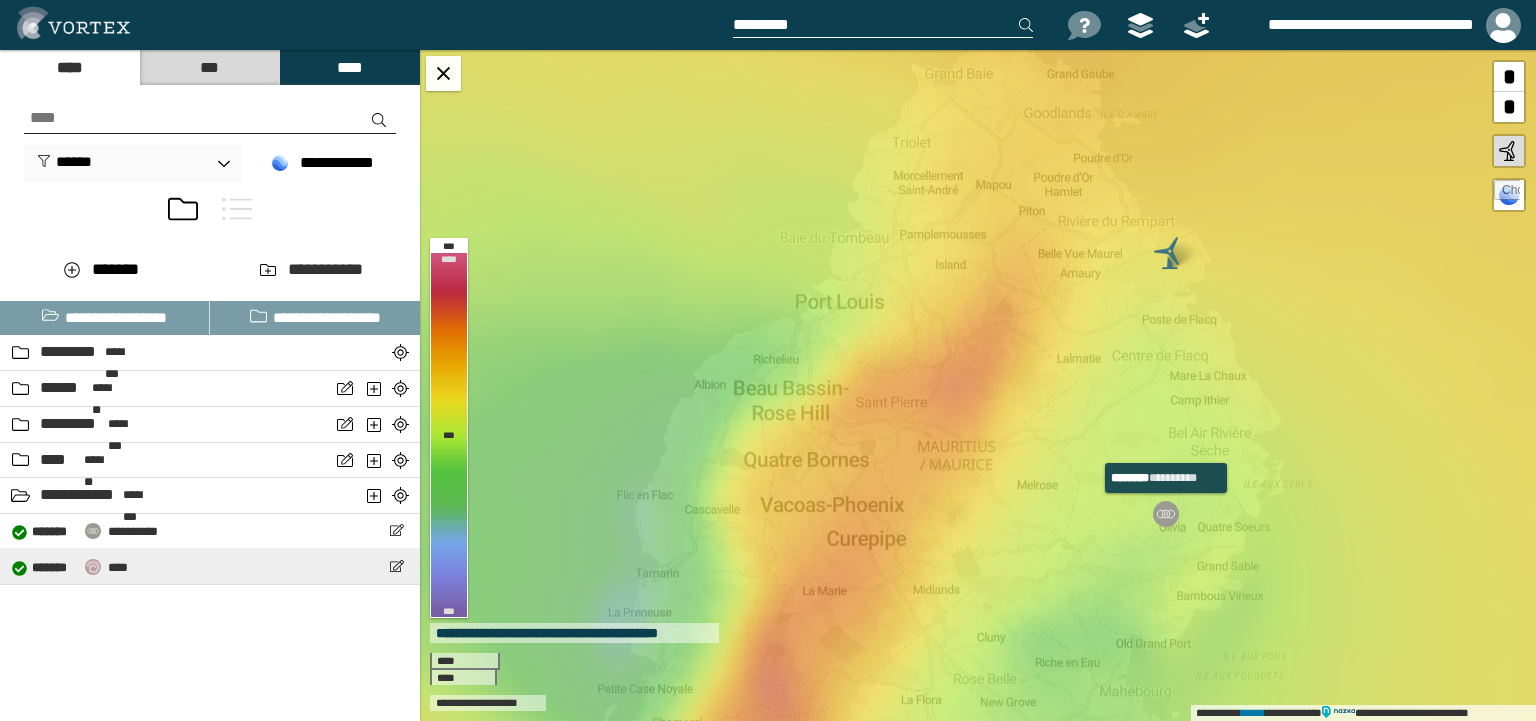 click on "**********" at bounding box center [210, 566] 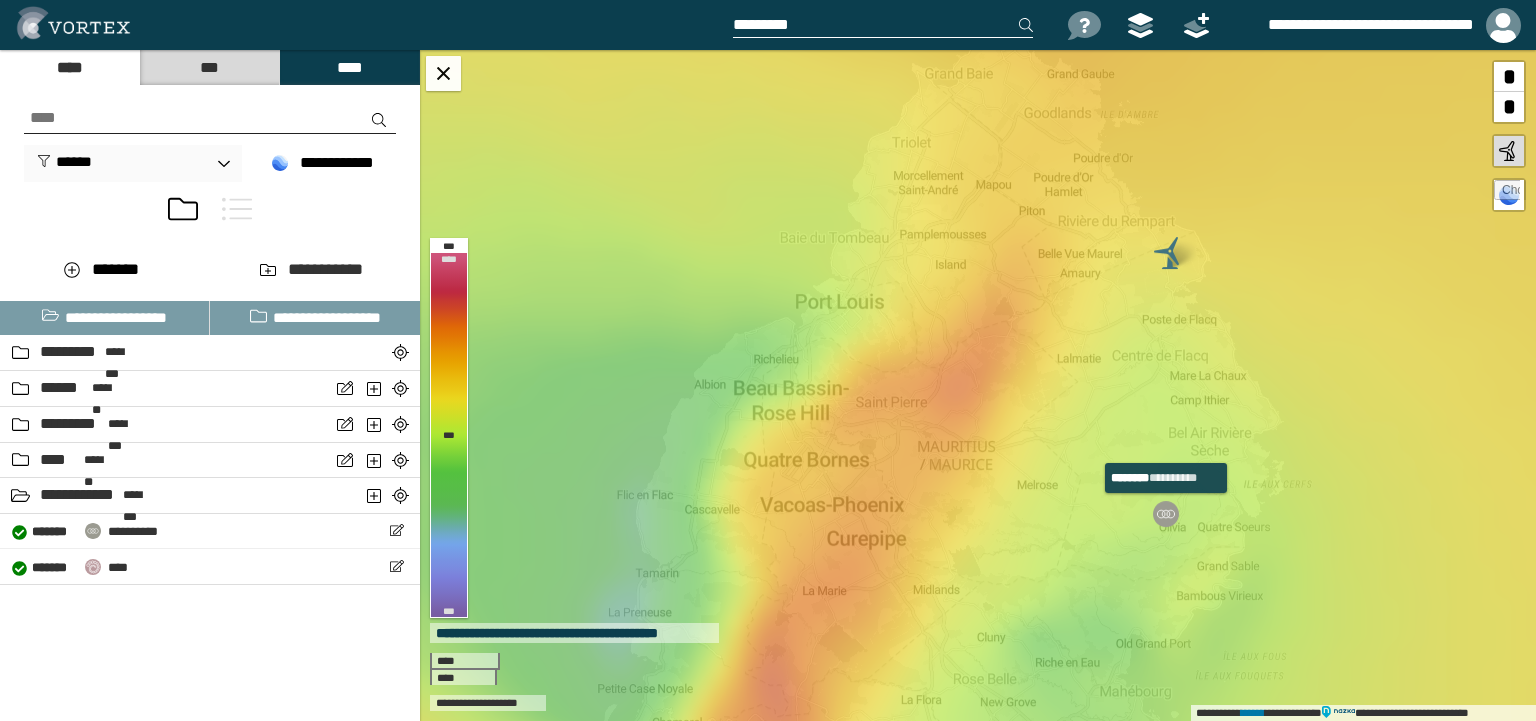 select on "**" 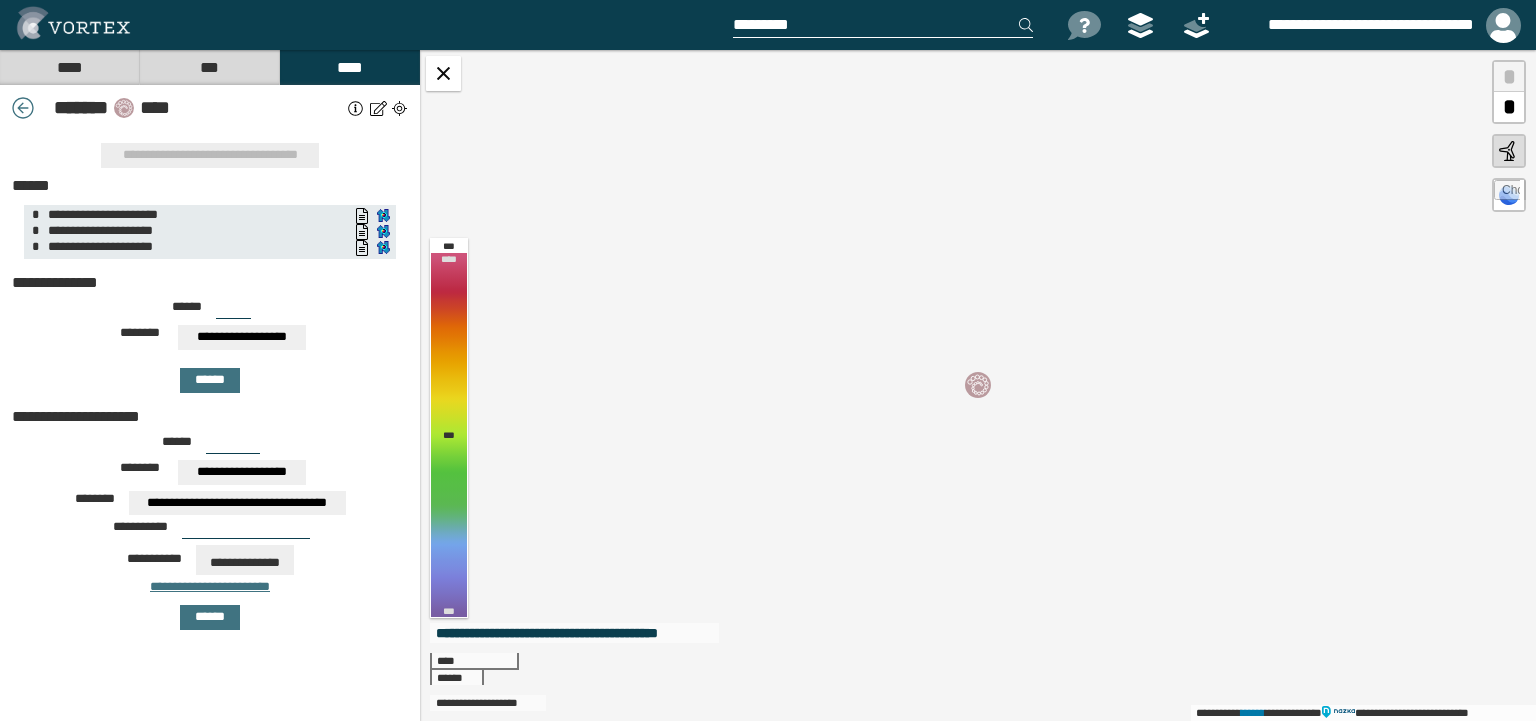 click on "**********" at bounding box center [210, 523] 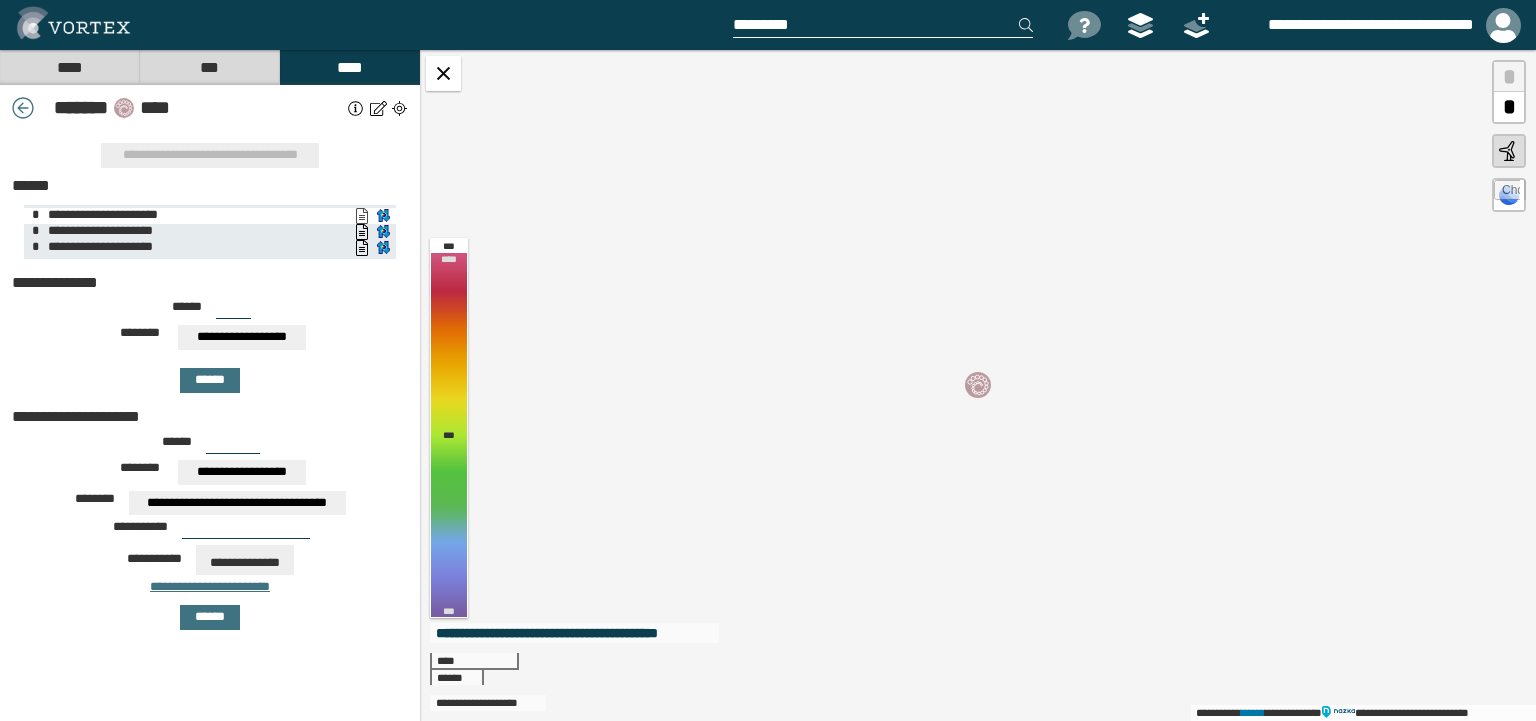 click on "**********" at bounding box center (361, 216) 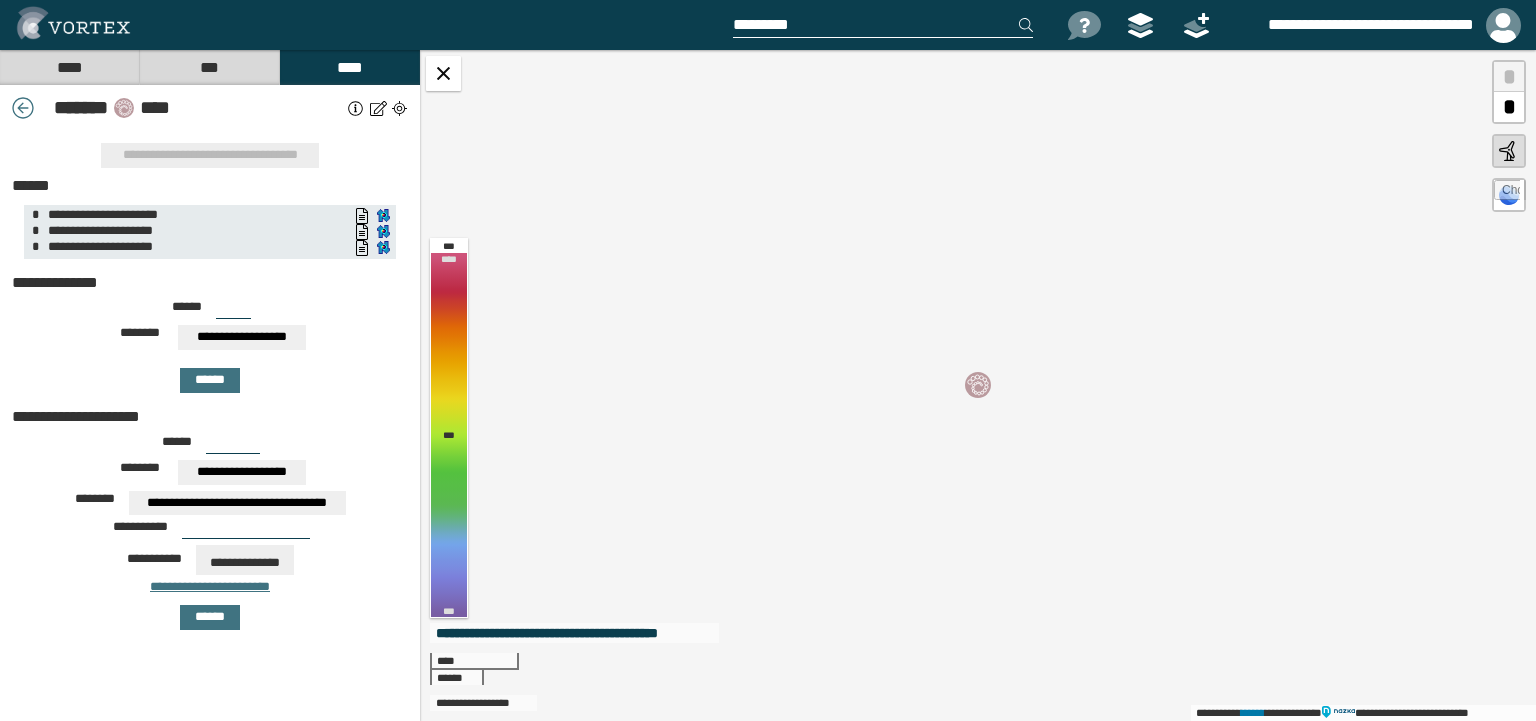 click on "**********" at bounding box center [210, 340] 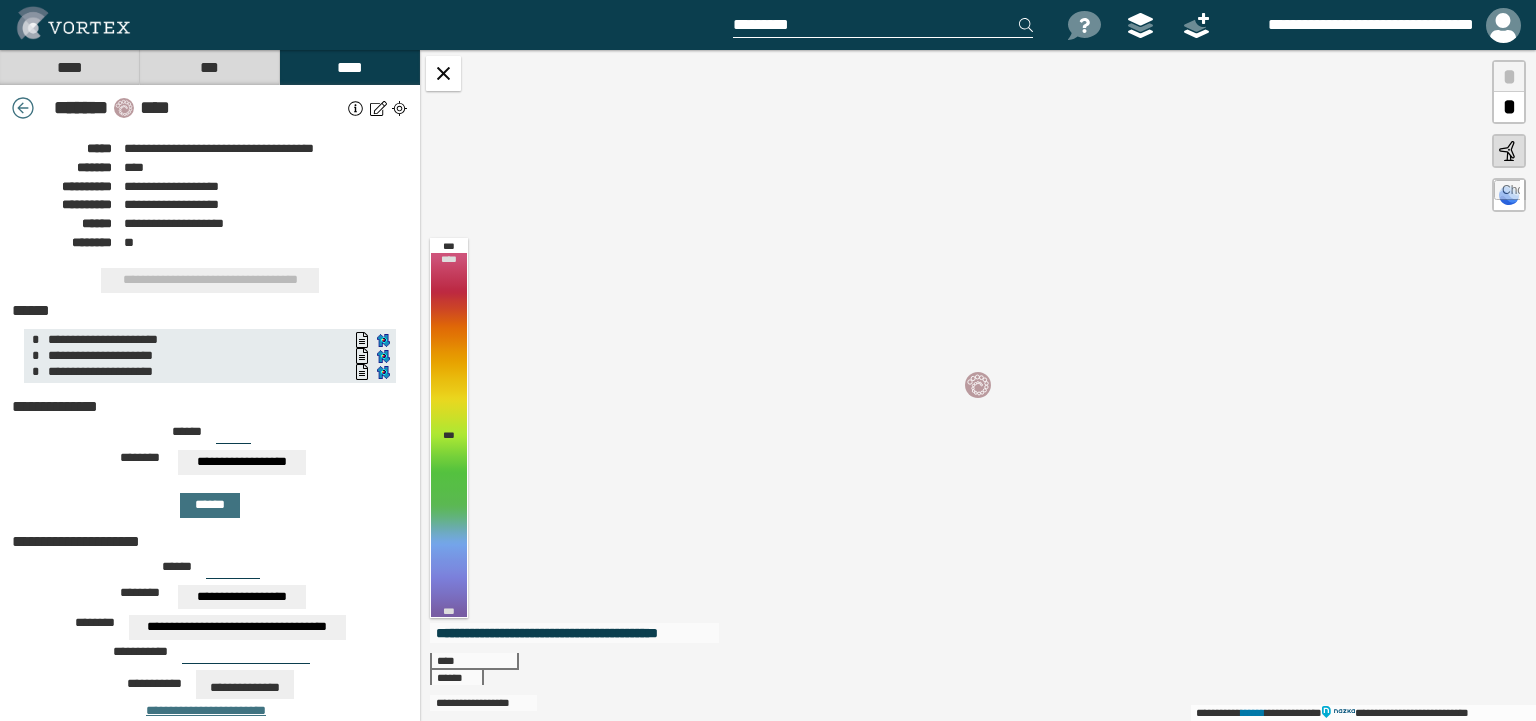click at bounding box center (356, 108) 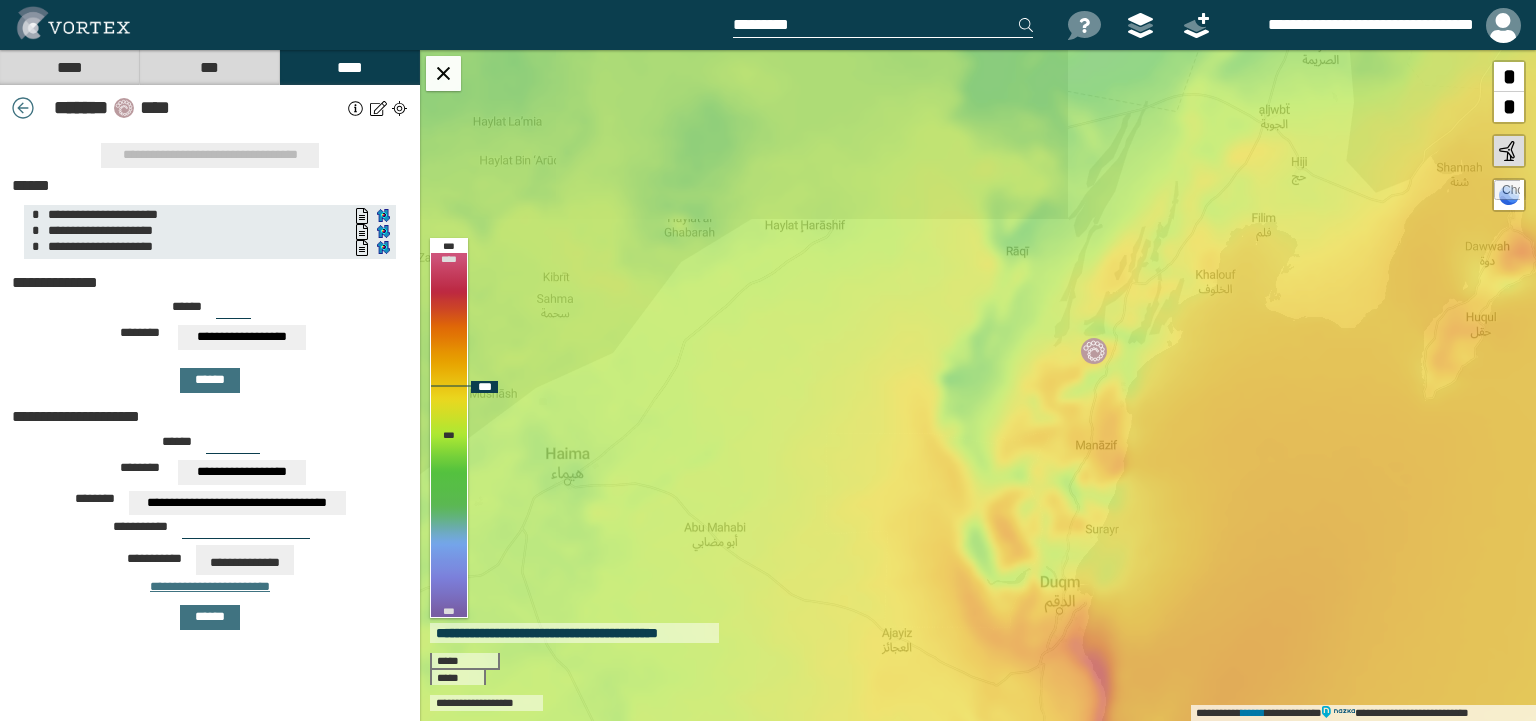 drag, startPoint x: 1179, startPoint y: 261, endPoint x: 1100, endPoint y: 397, distance: 157.28 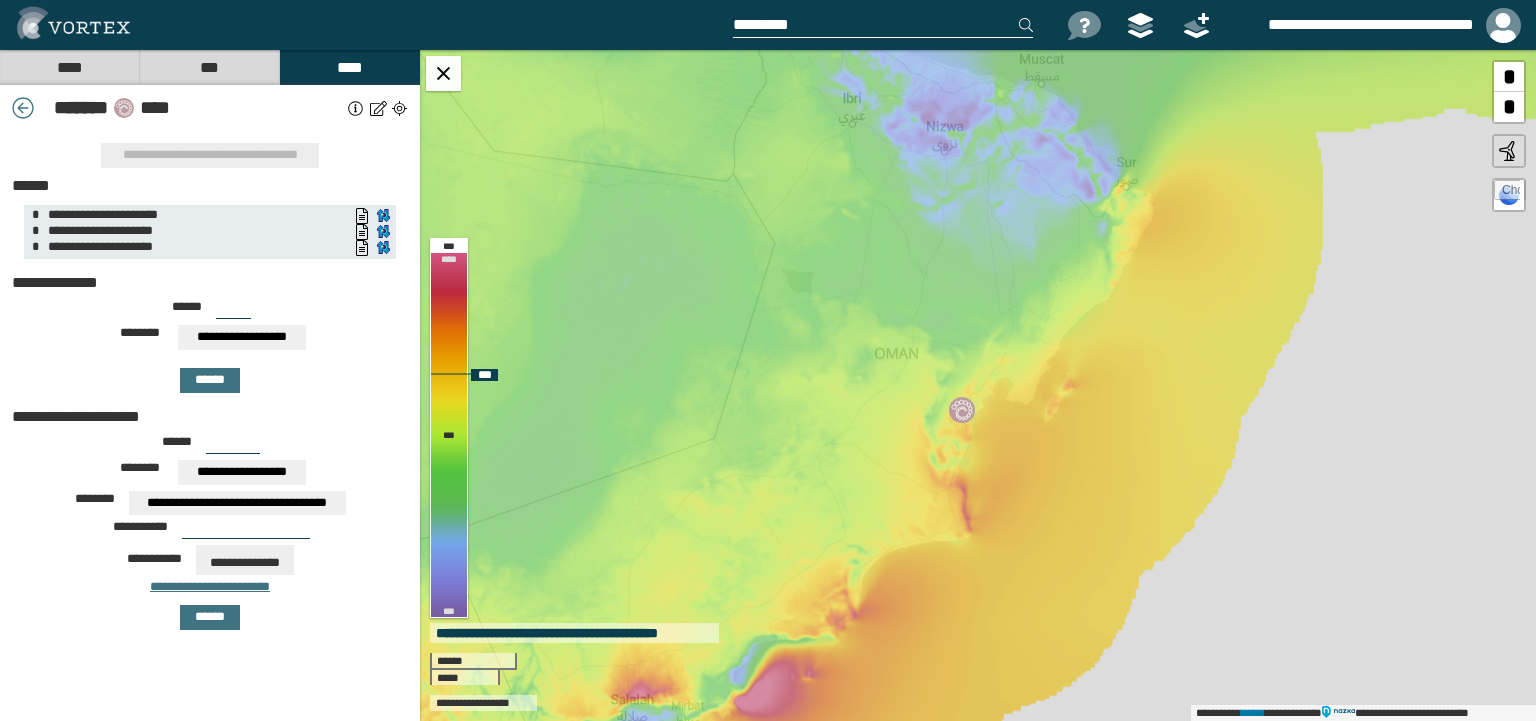 drag, startPoint x: 1258, startPoint y: 349, endPoint x: 1087, endPoint y: 449, distance: 198.09341 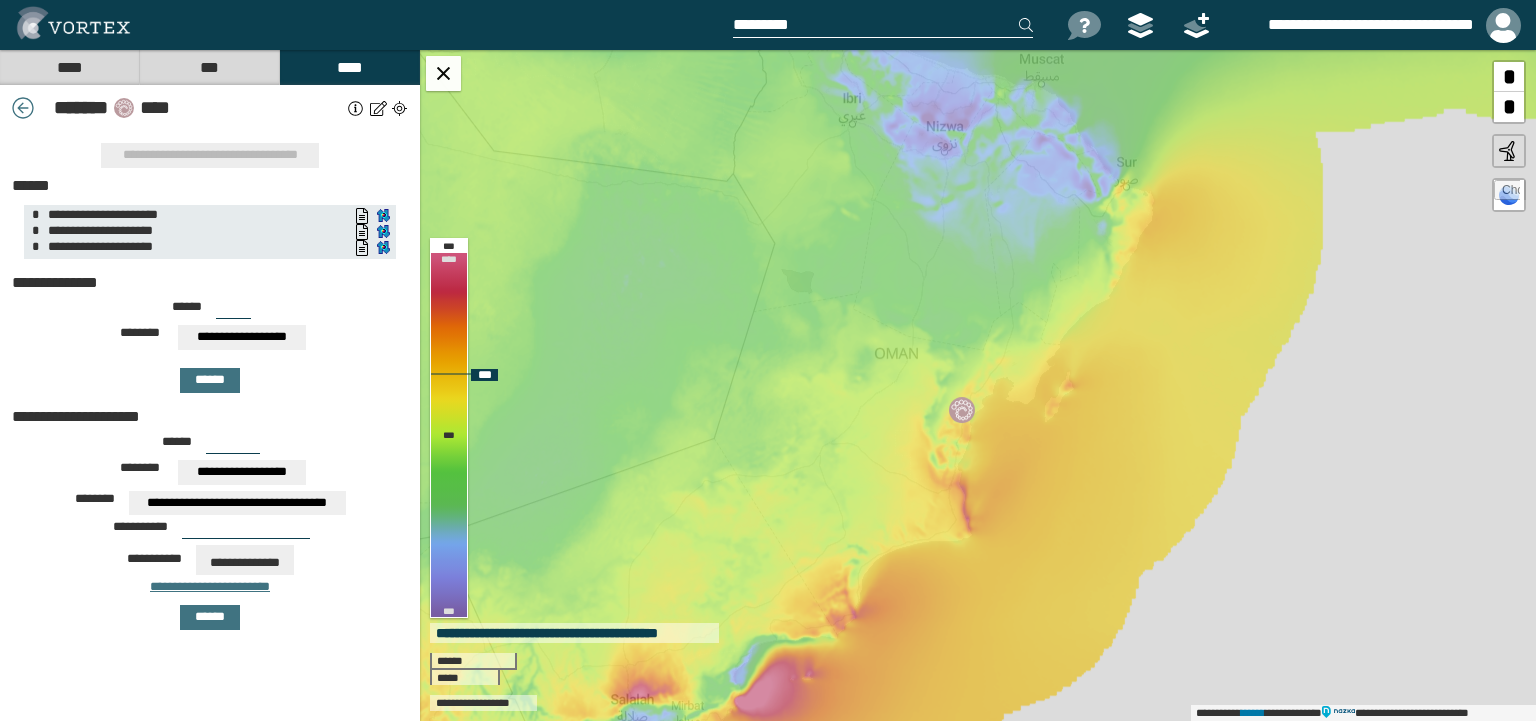 click on "**********" at bounding box center [978, 385] 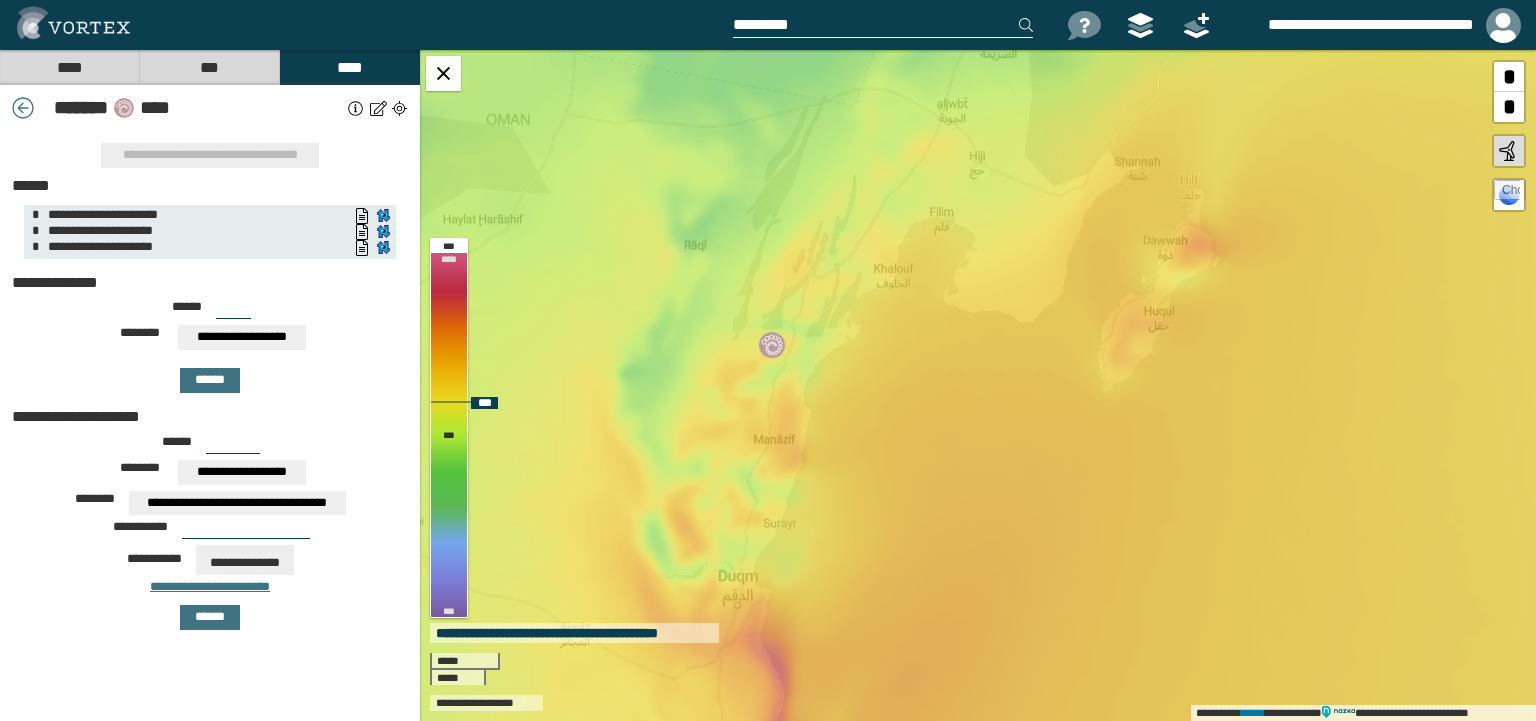 drag, startPoint x: 776, startPoint y: 332, endPoint x: 788, endPoint y: 355, distance: 25.942244 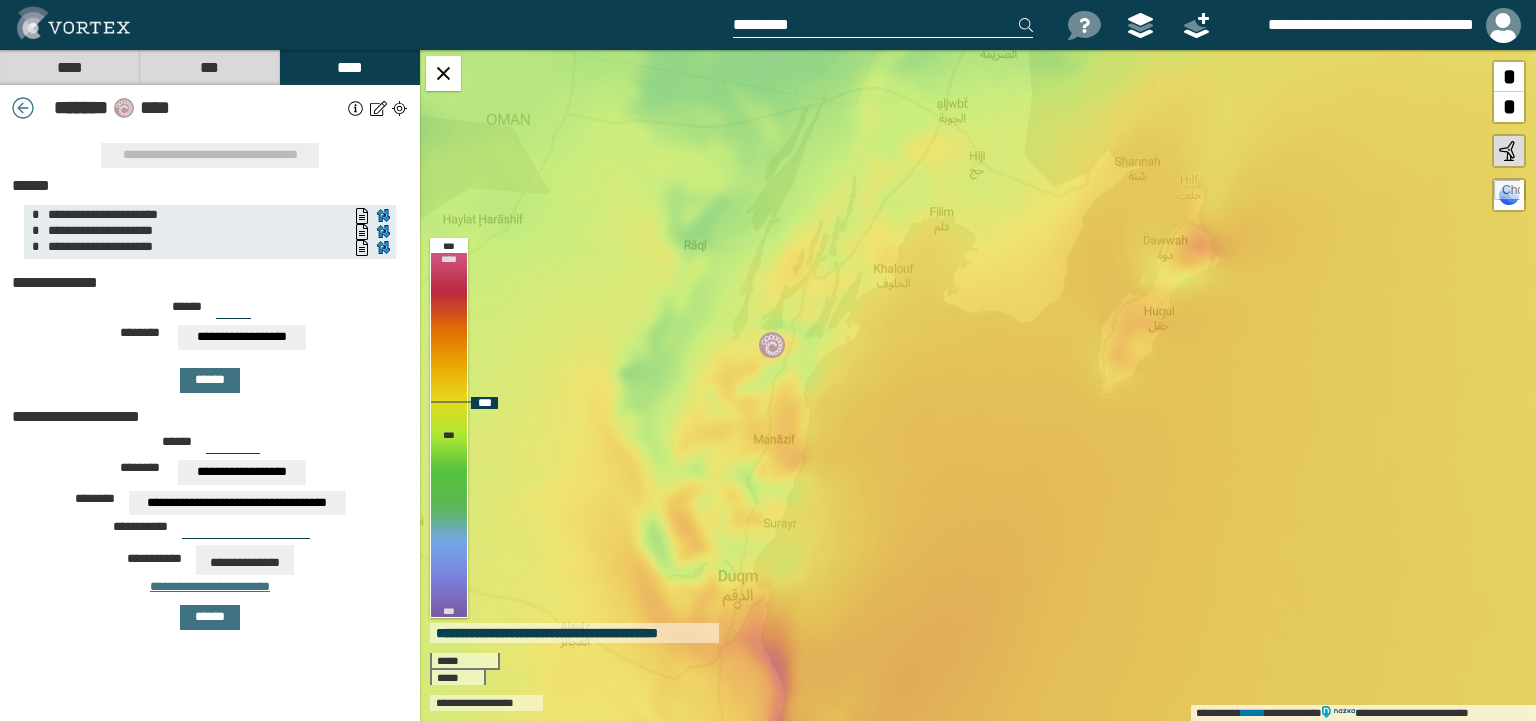 click on "**********" at bounding box center [978, 385] 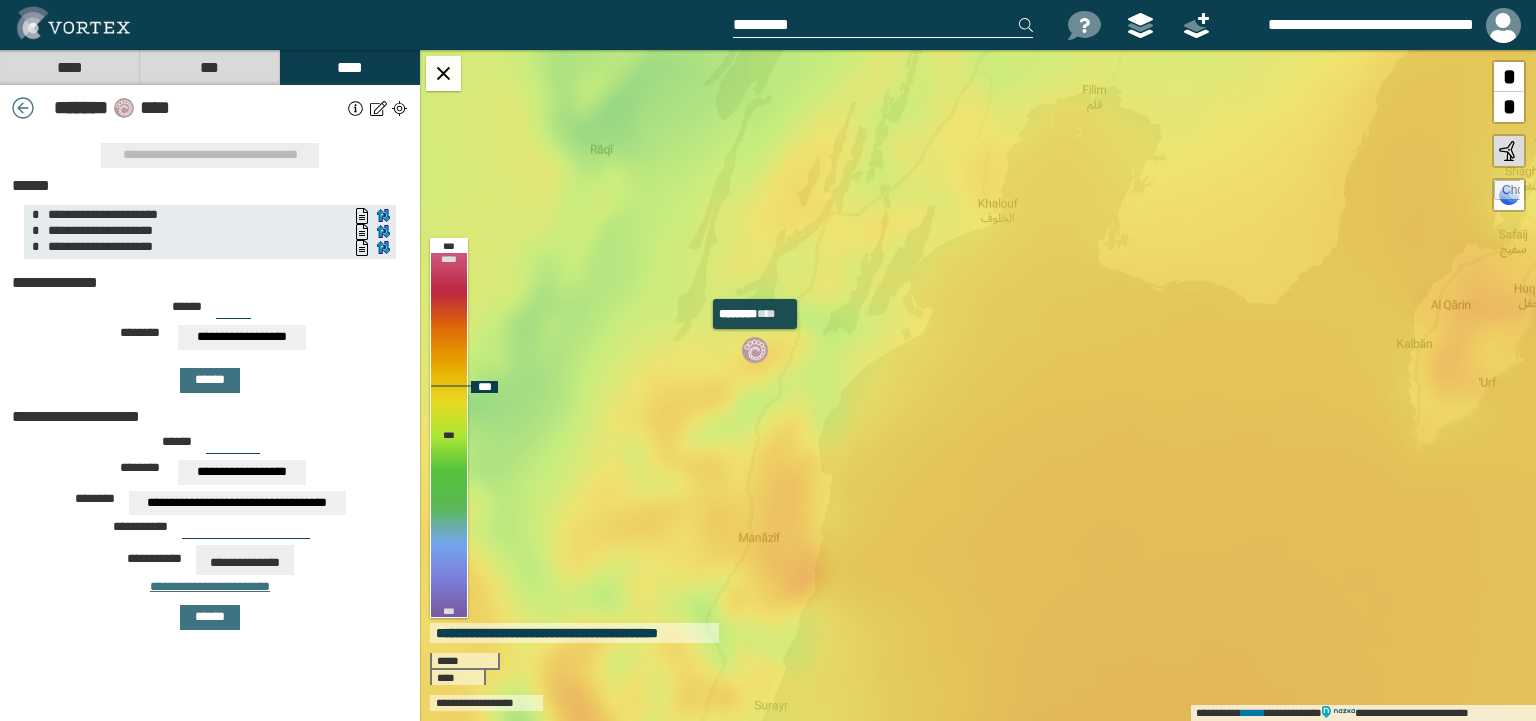 click at bounding box center [755, 350] 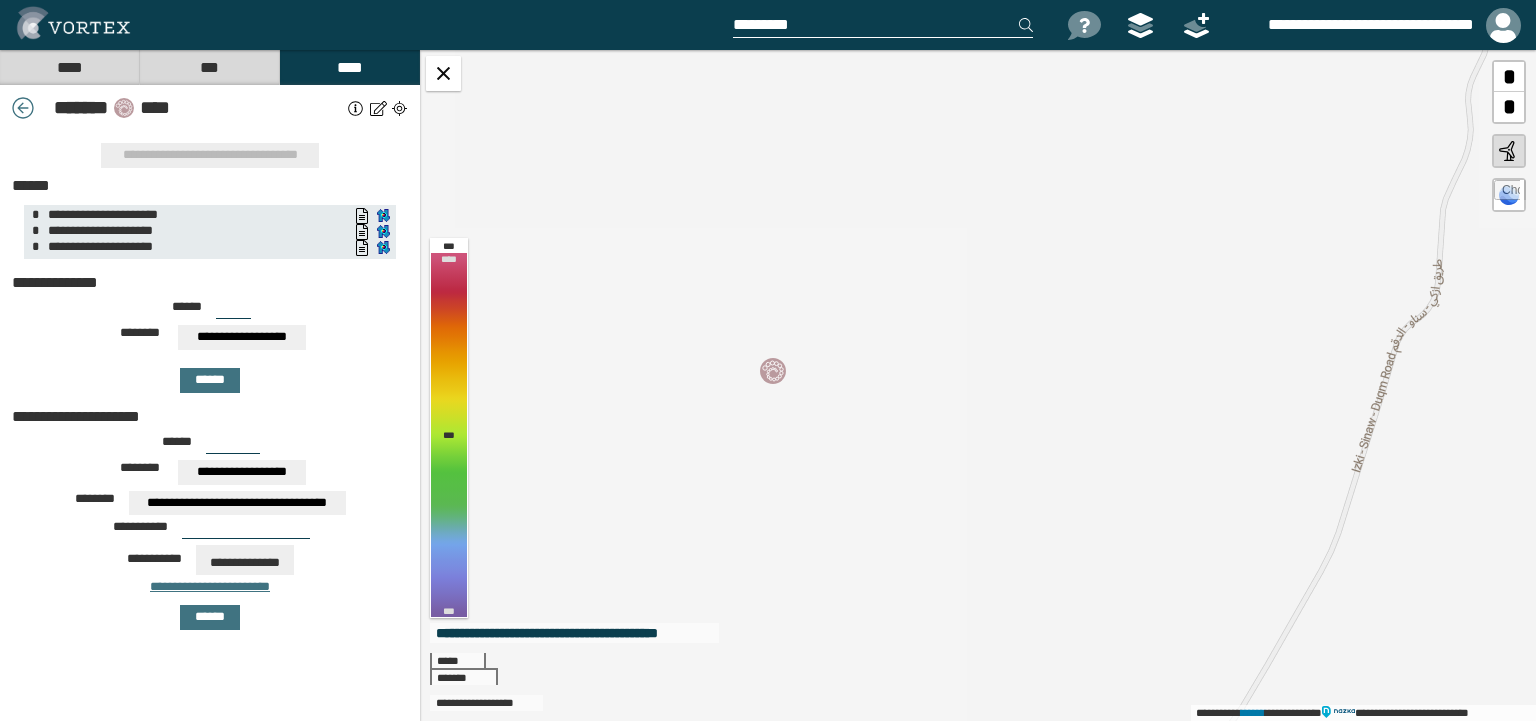 click at bounding box center (356, 108) 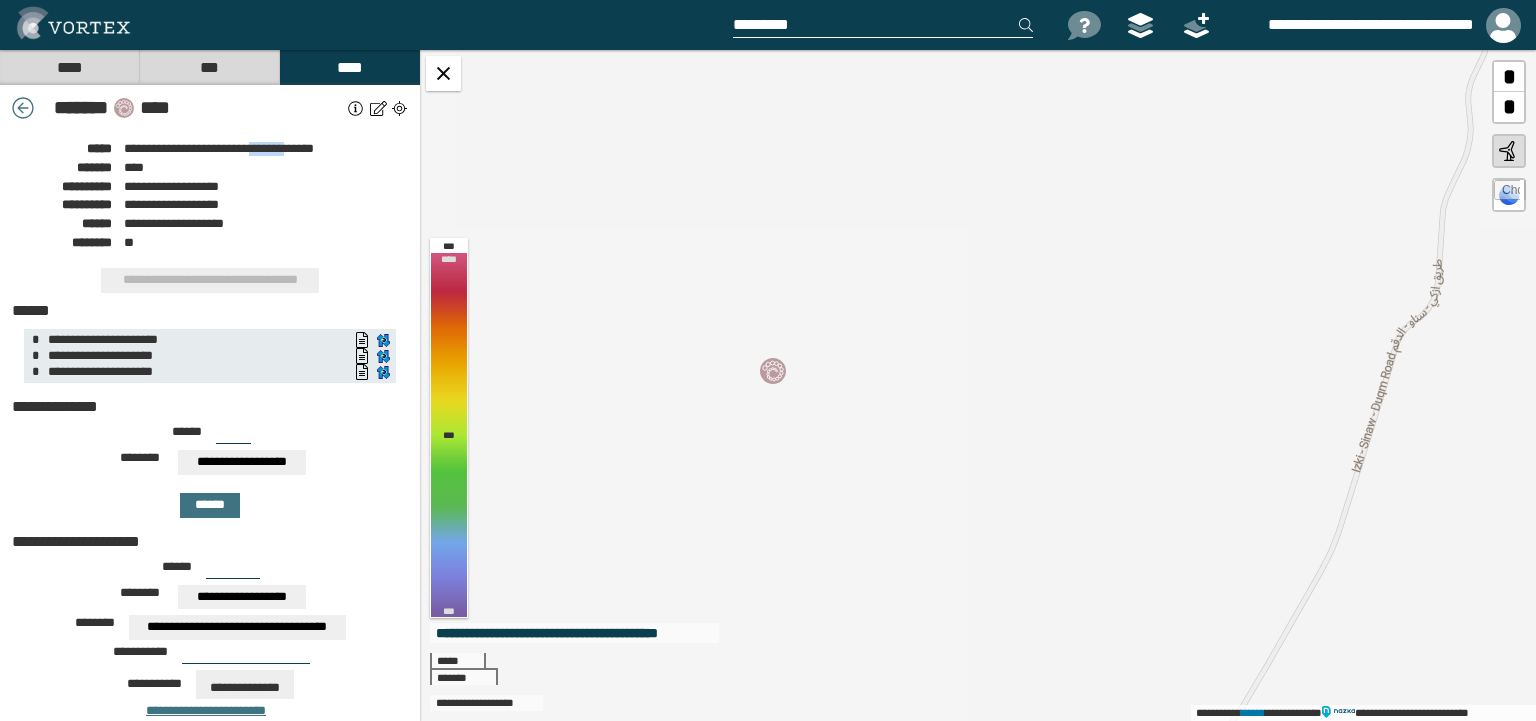 drag, startPoint x: 261, startPoint y: 147, endPoint x: 305, endPoint y: 142, distance: 44.28318 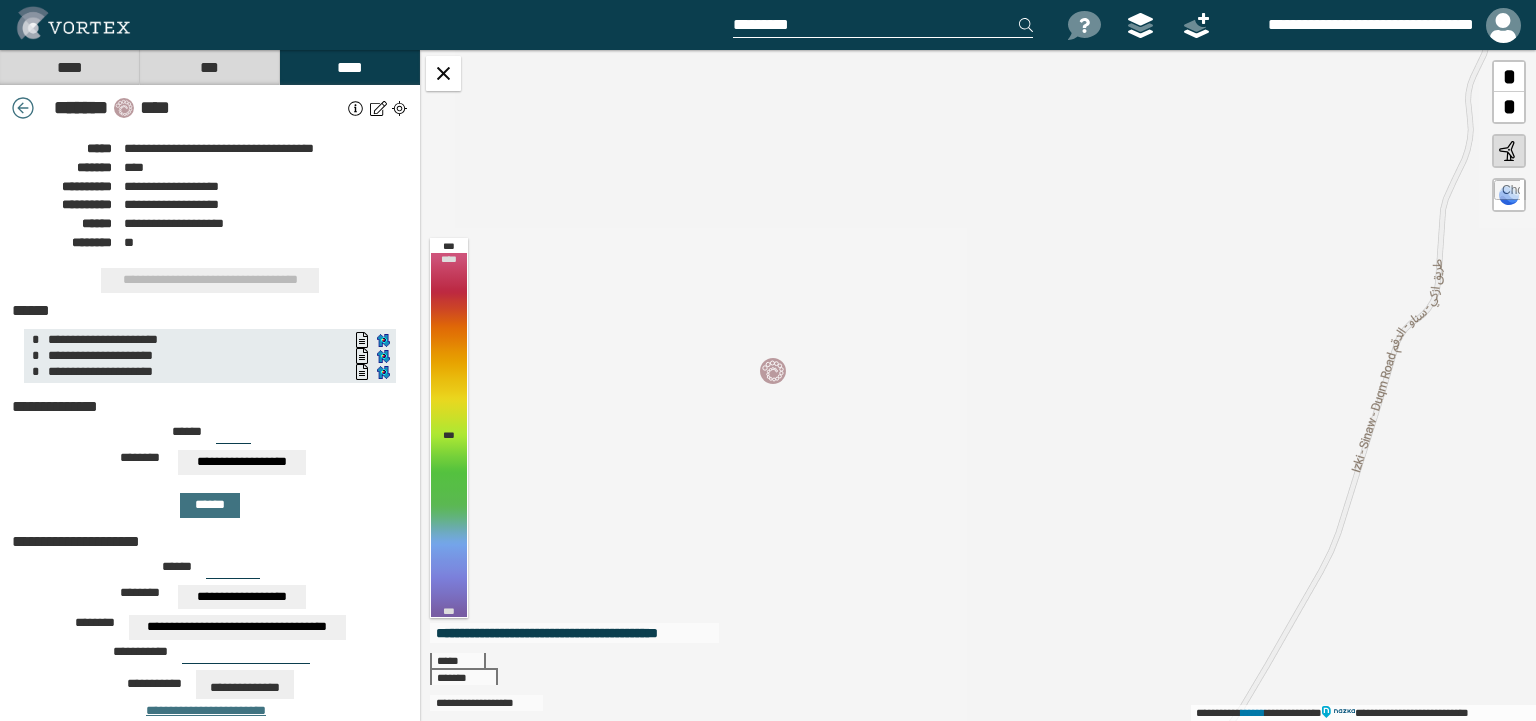 click on "****** * ****" at bounding box center [210, 165] 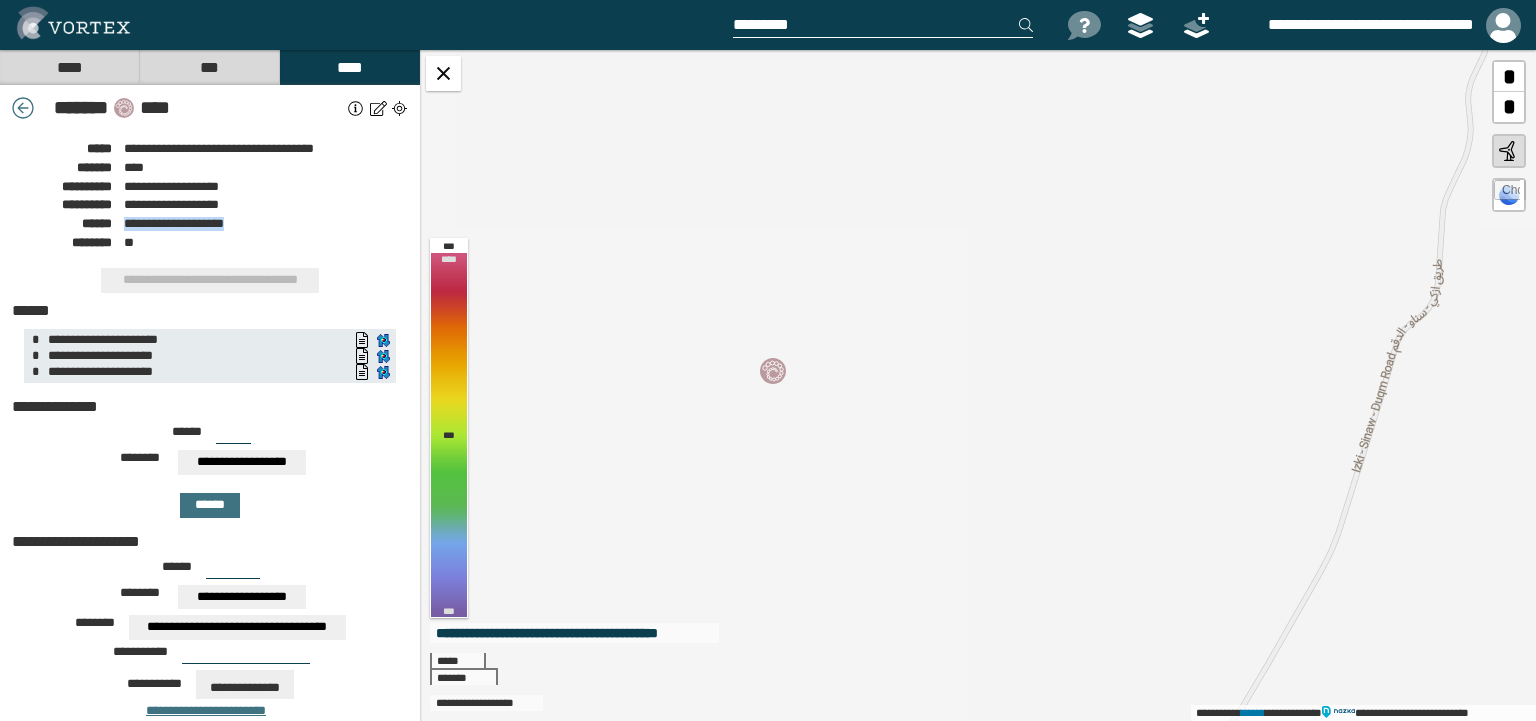 drag, startPoint x: 126, startPoint y: 226, endPoint x: 239, endPoint y: 218, distance: 113.28283 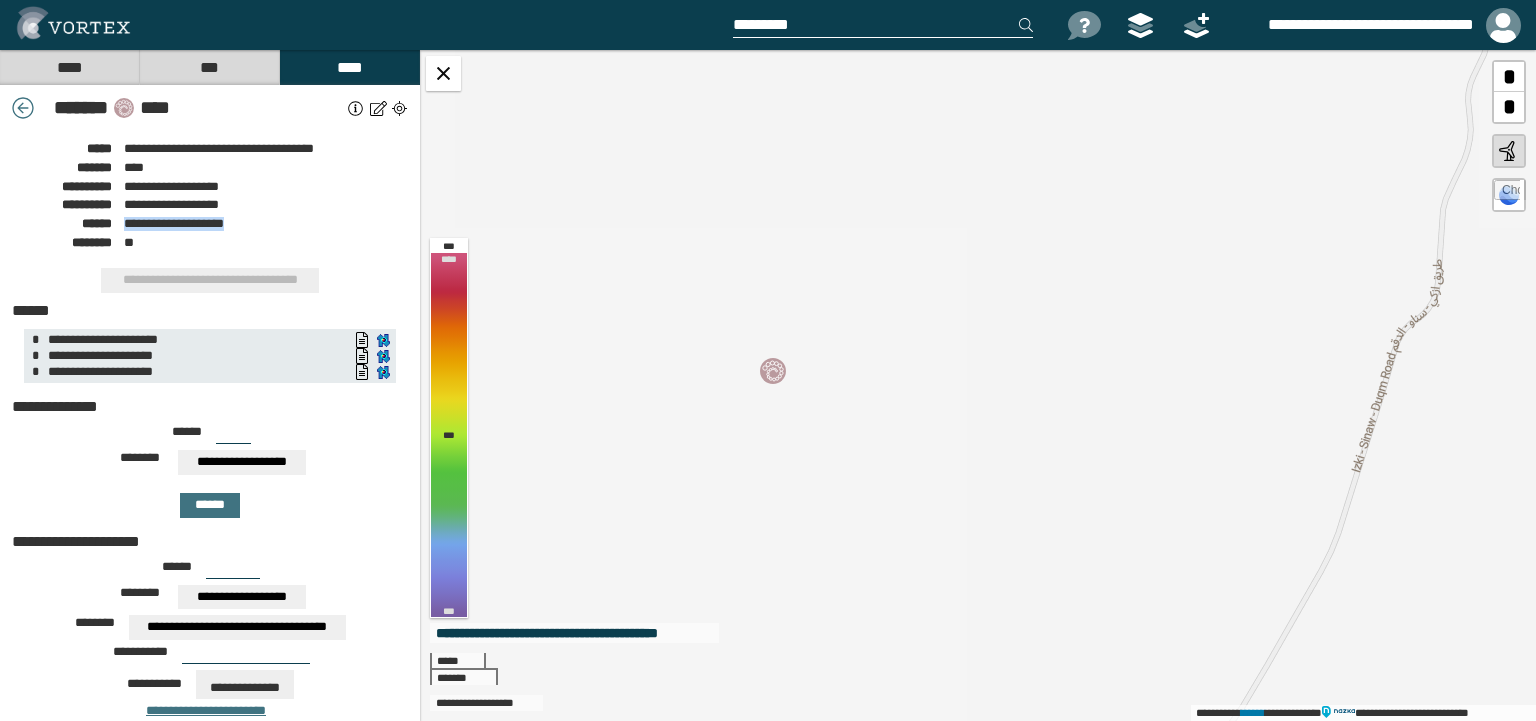 click on "**********" at bounding box center [174, 223] 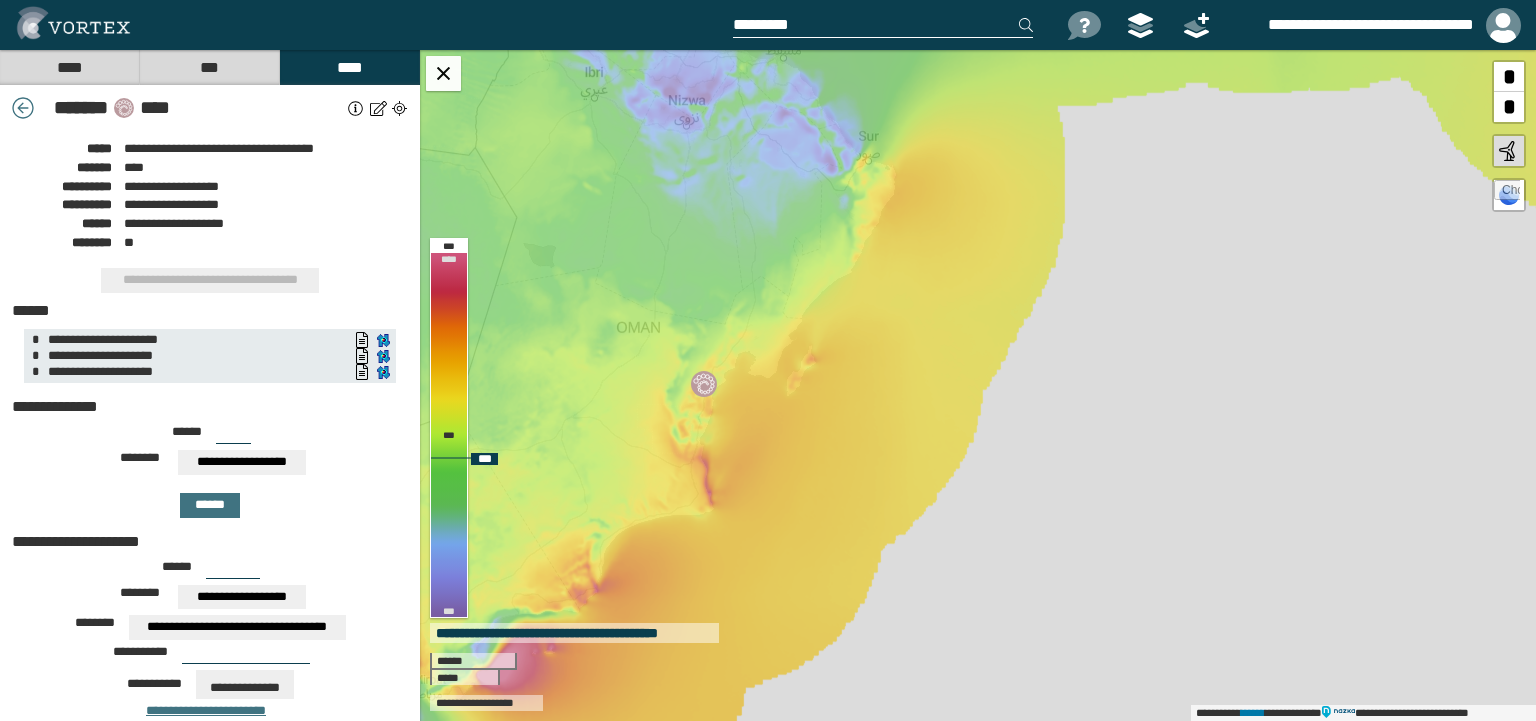drag, startPoint x: 638, startPoint y: 151, endPoint x: 674, endPoint y: 324, distance: 176.70596 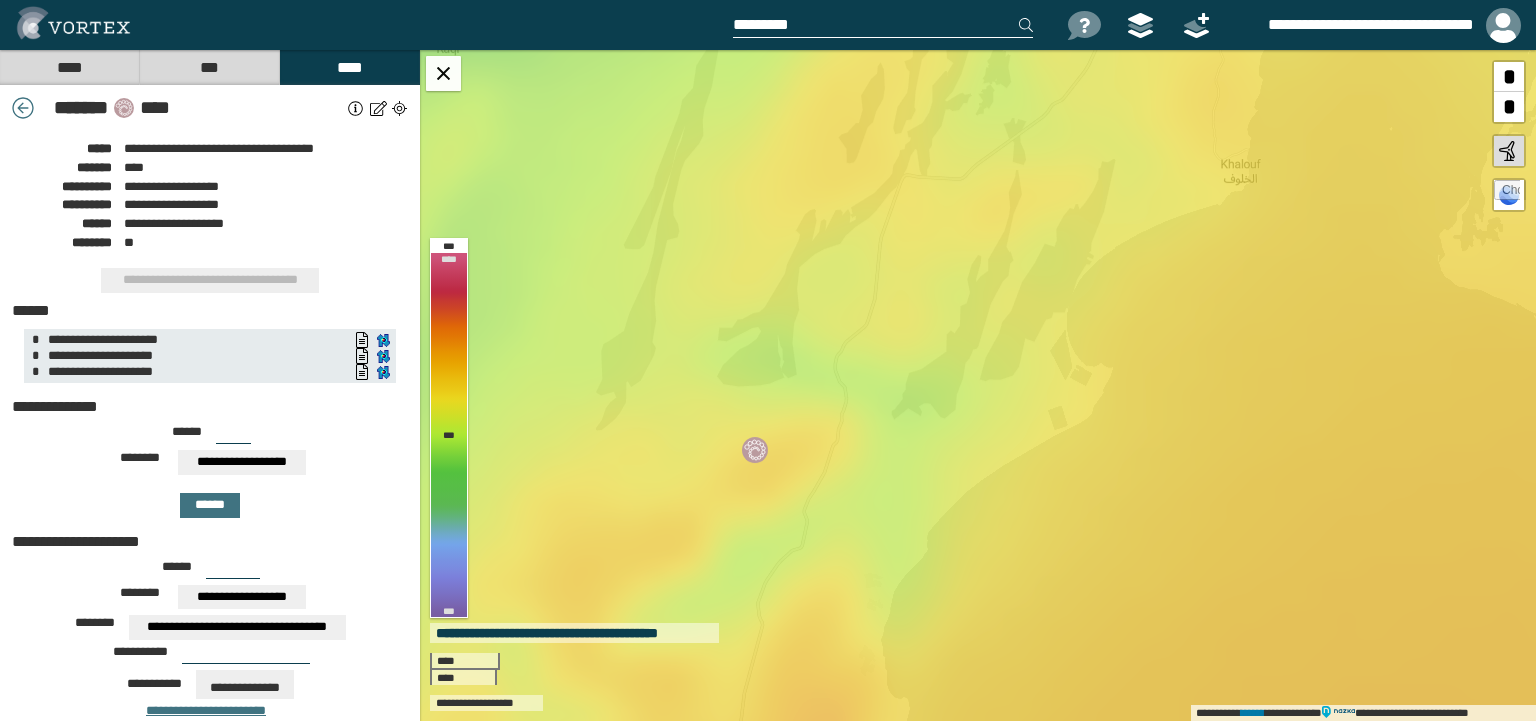 click on "****" at bounding box center (69, 67) 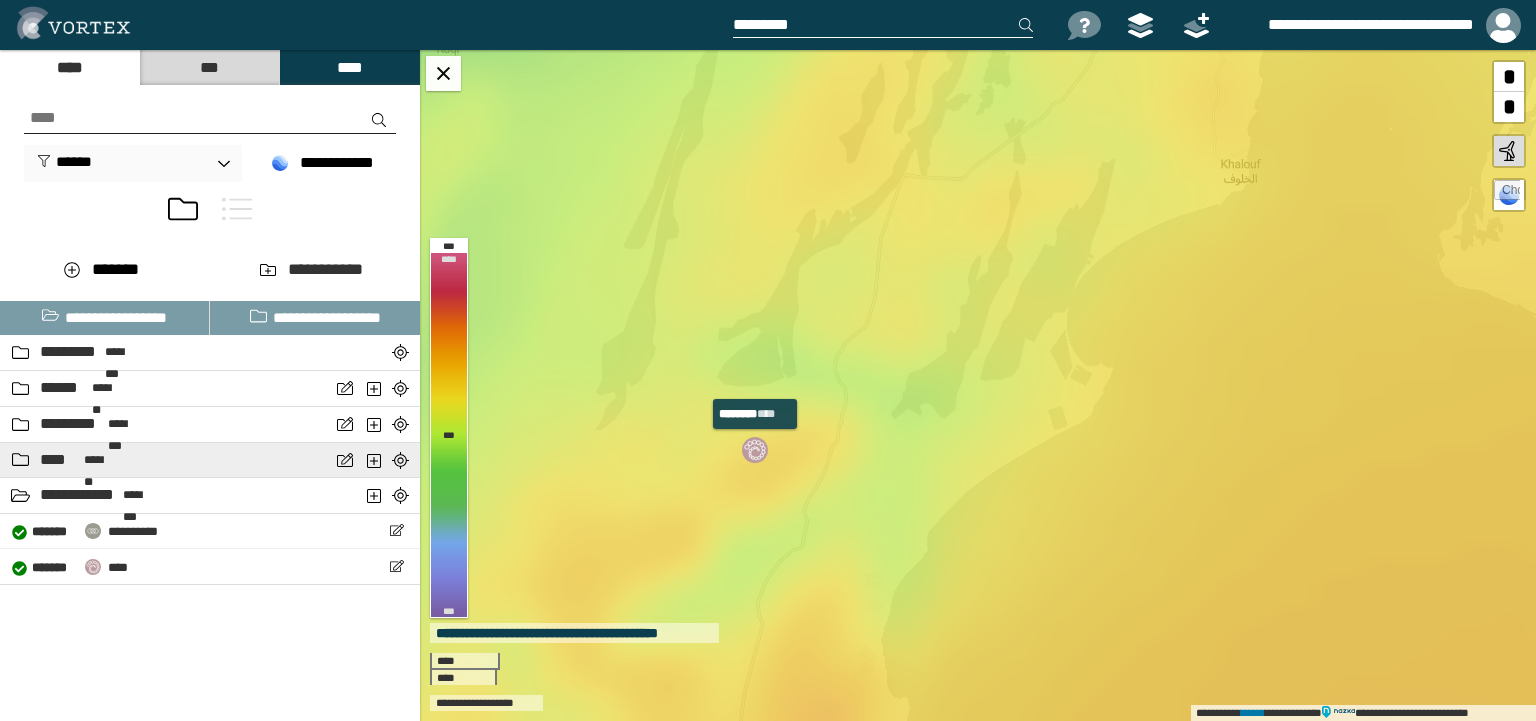 click on "**** *******" at bounding box center (165, 460) 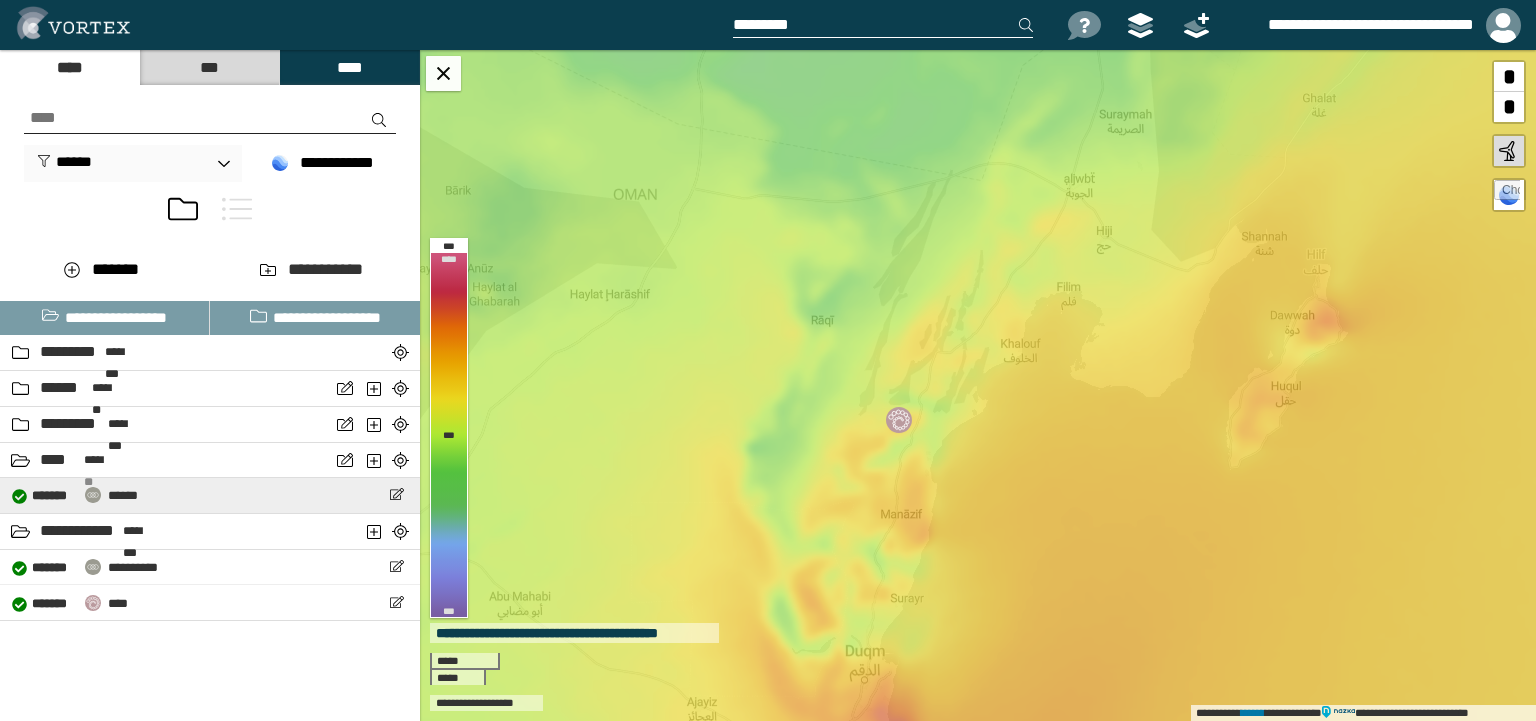 click on "******" at bounding box center [123, 495] 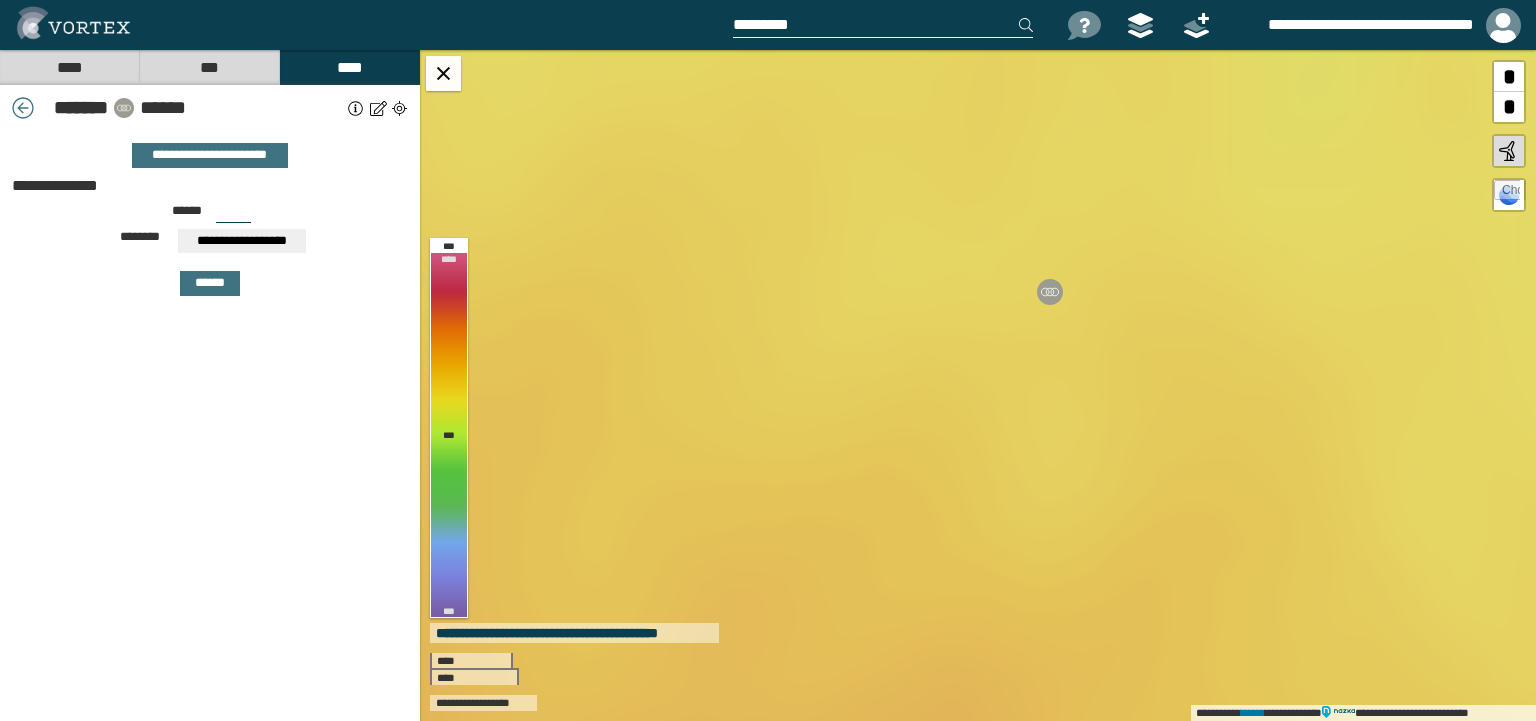 click on "****" at bounding box center (69, 67) 